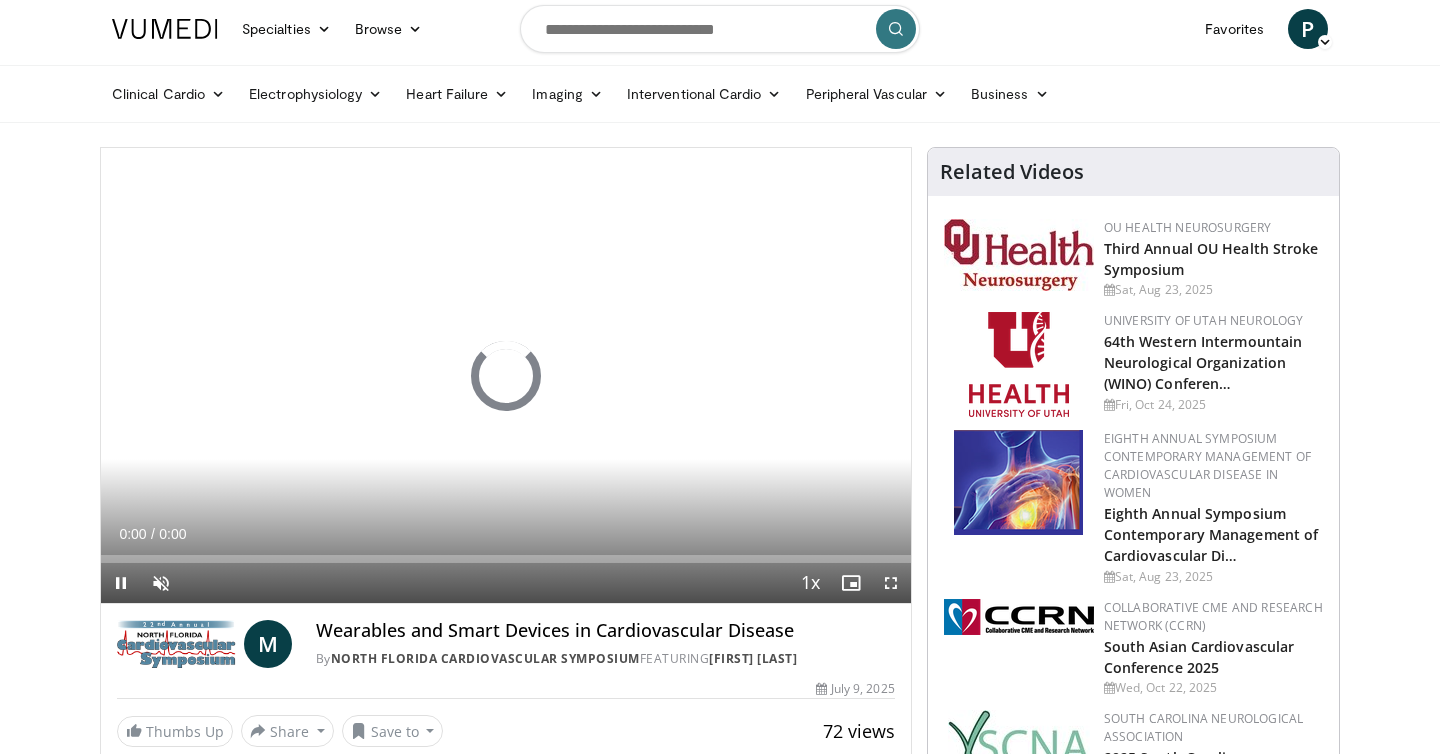 scroll, scrollTop: 26, scrollLeft: 0, axis: vertical 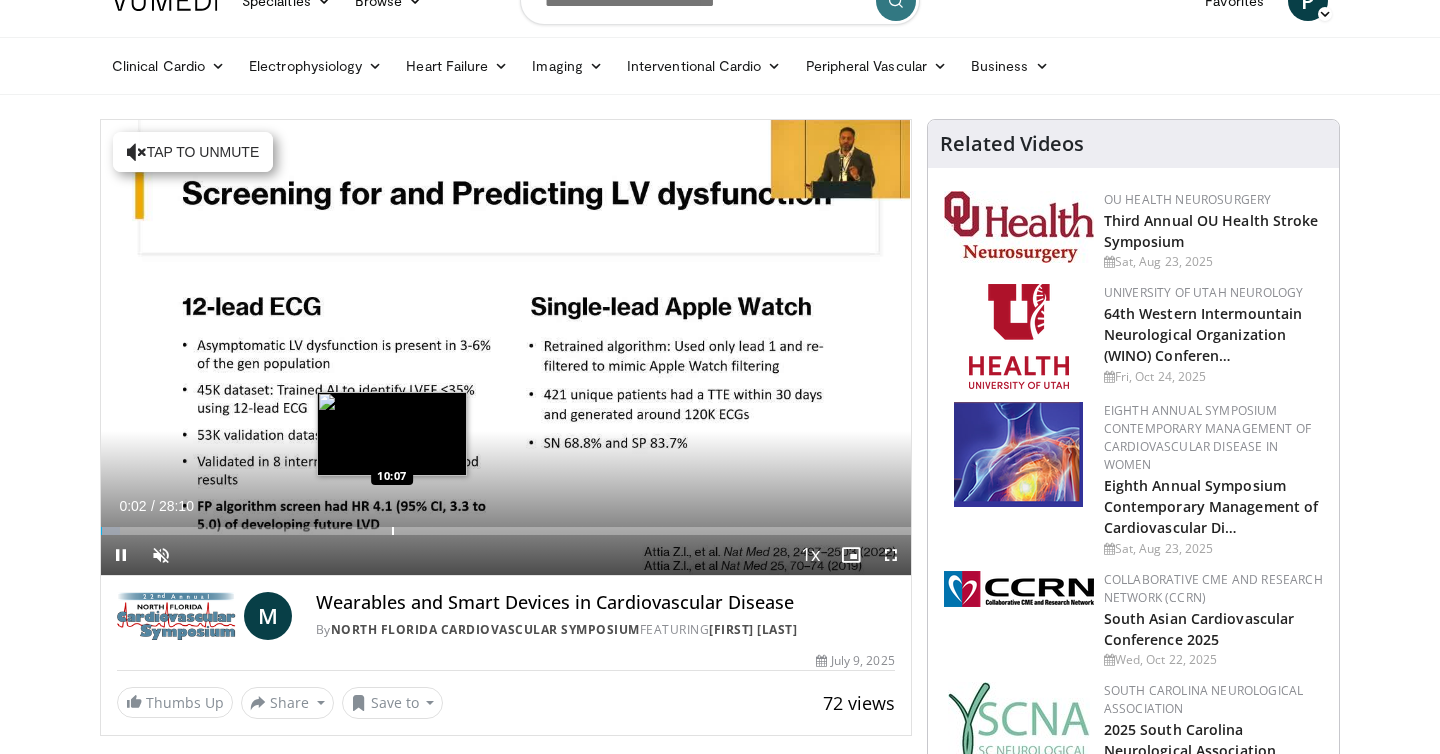click at bounding box center [393, 531] 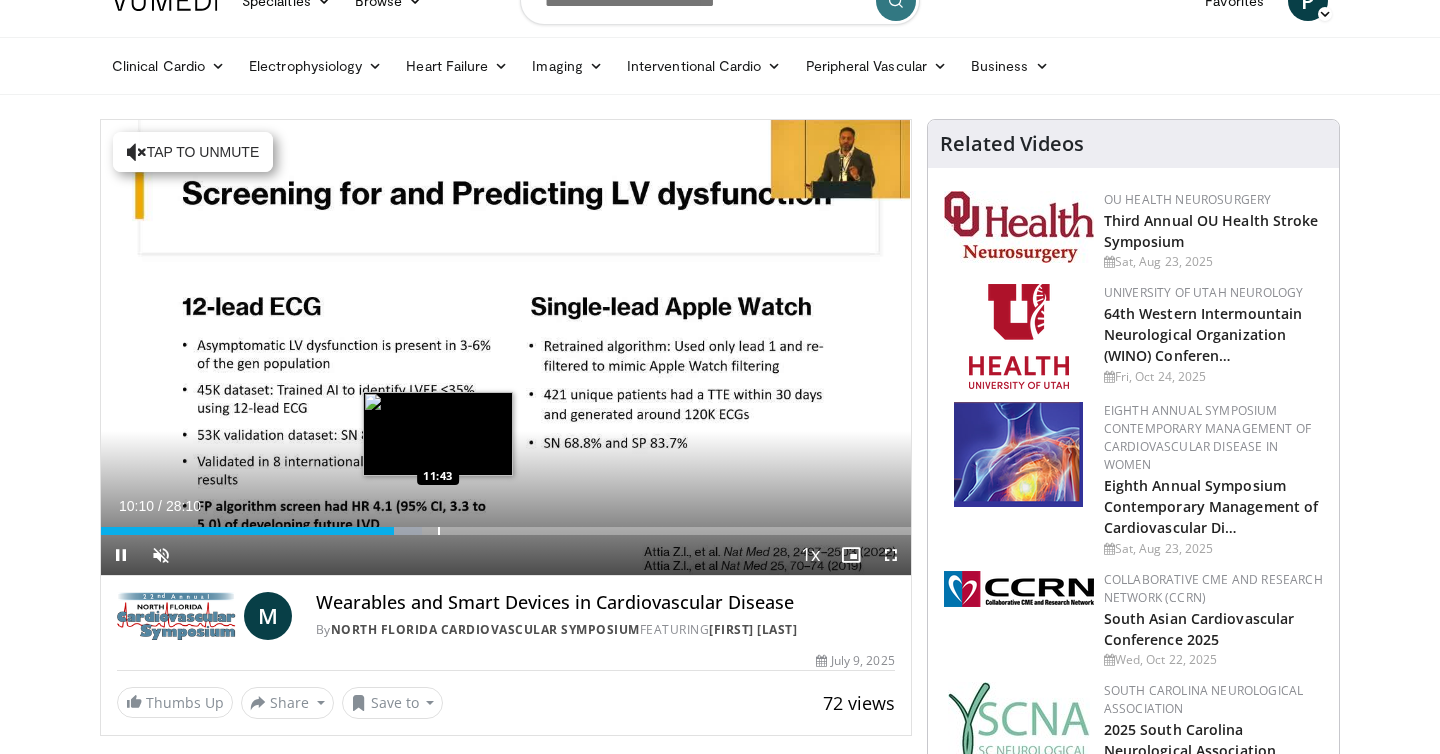 click at bounding box center (439, 531) 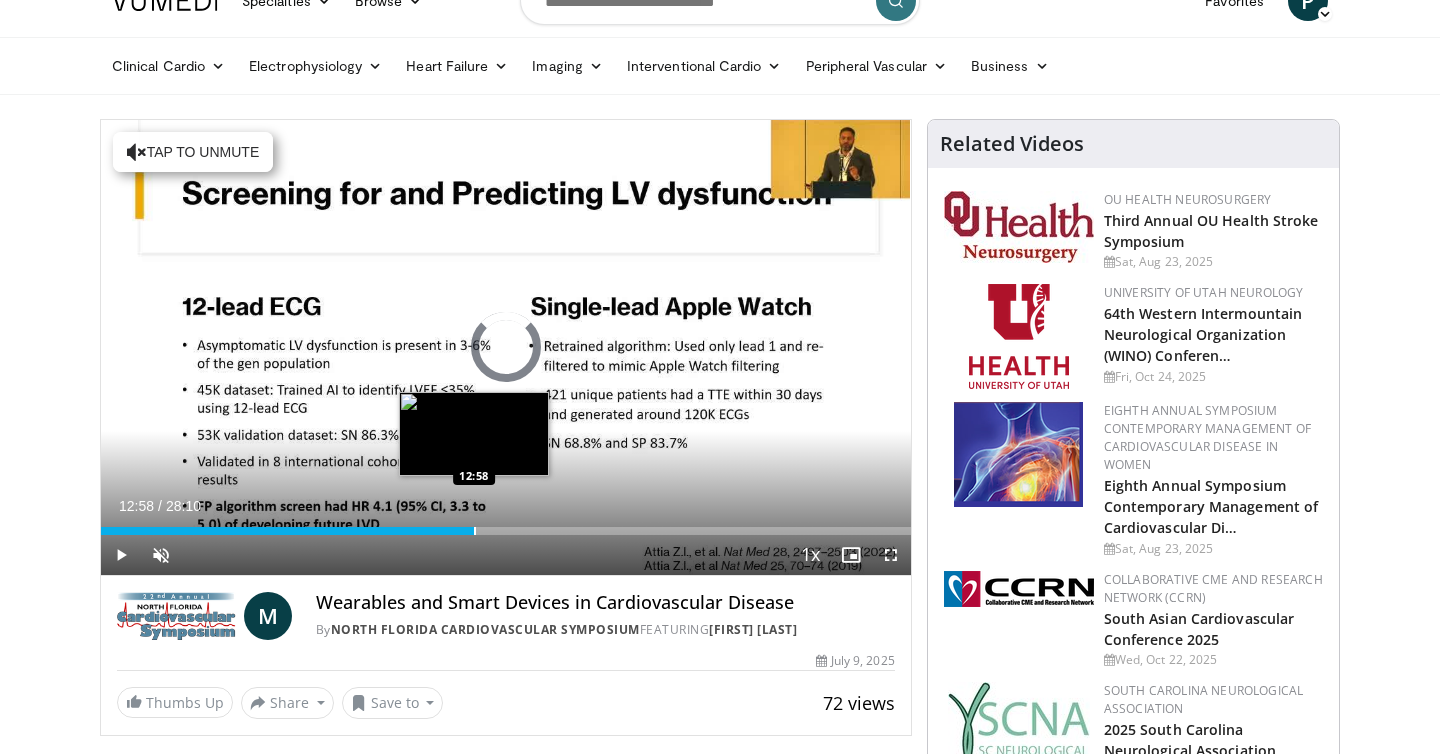 click at bounding box center (475, 531) 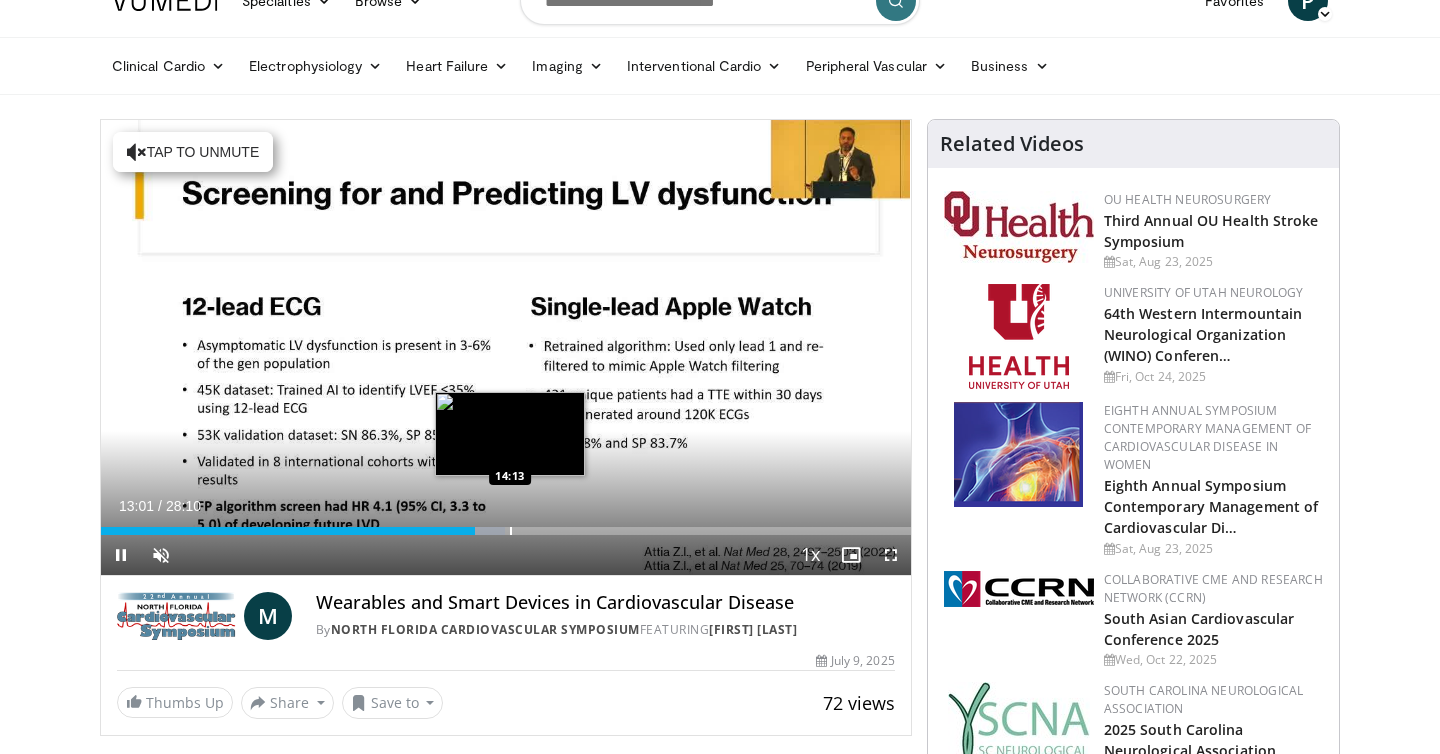 click at bounding box center (511, 531) 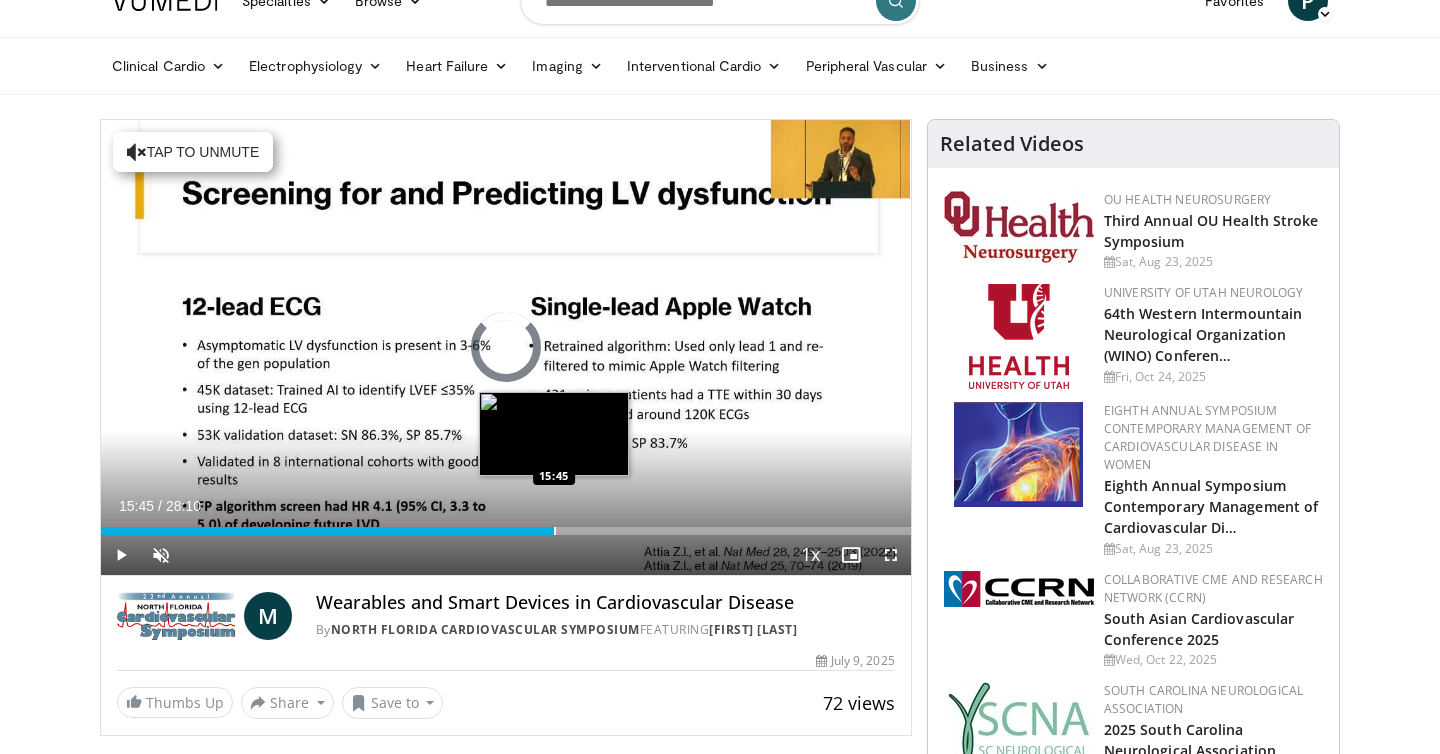 click at bounding box center [555, 531] 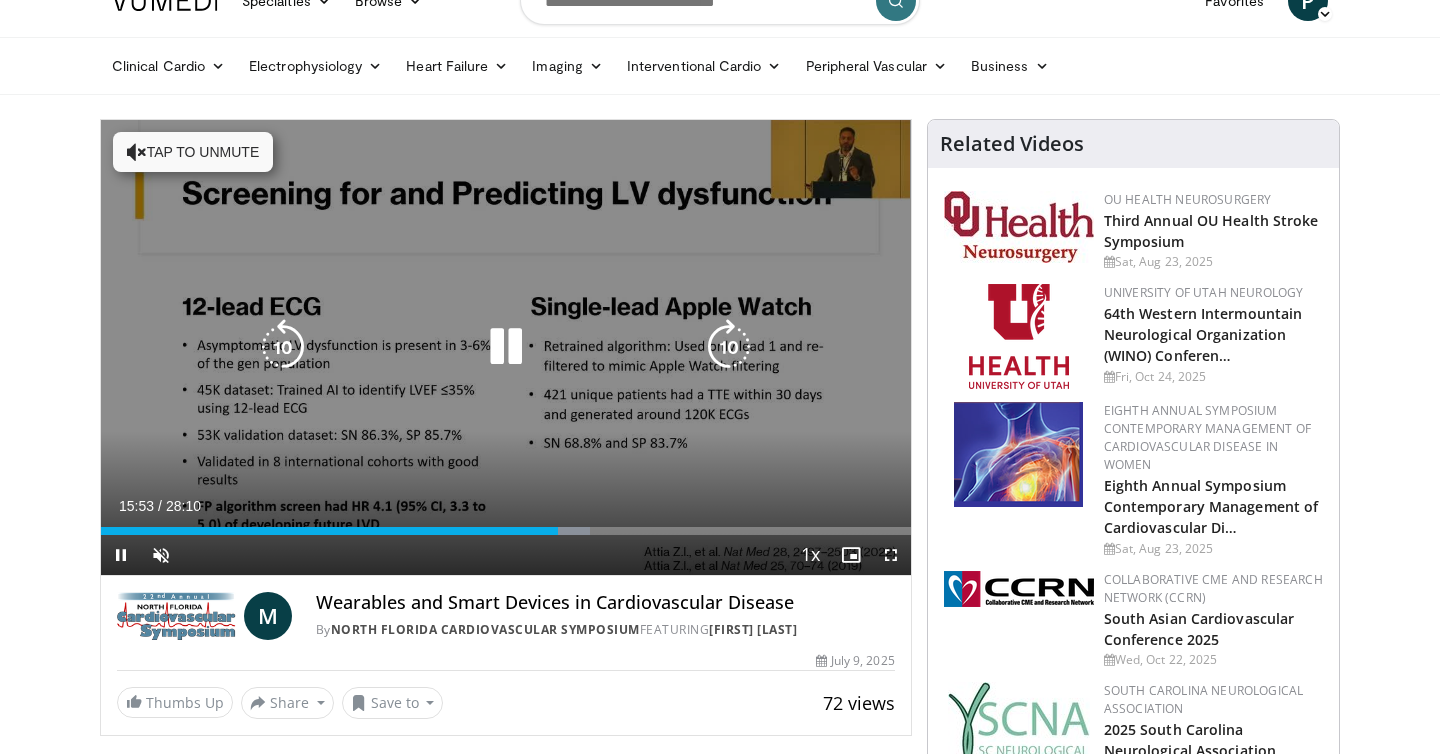 click on "10 seconds
Tap to unmute" at bounding box center [506, 347] 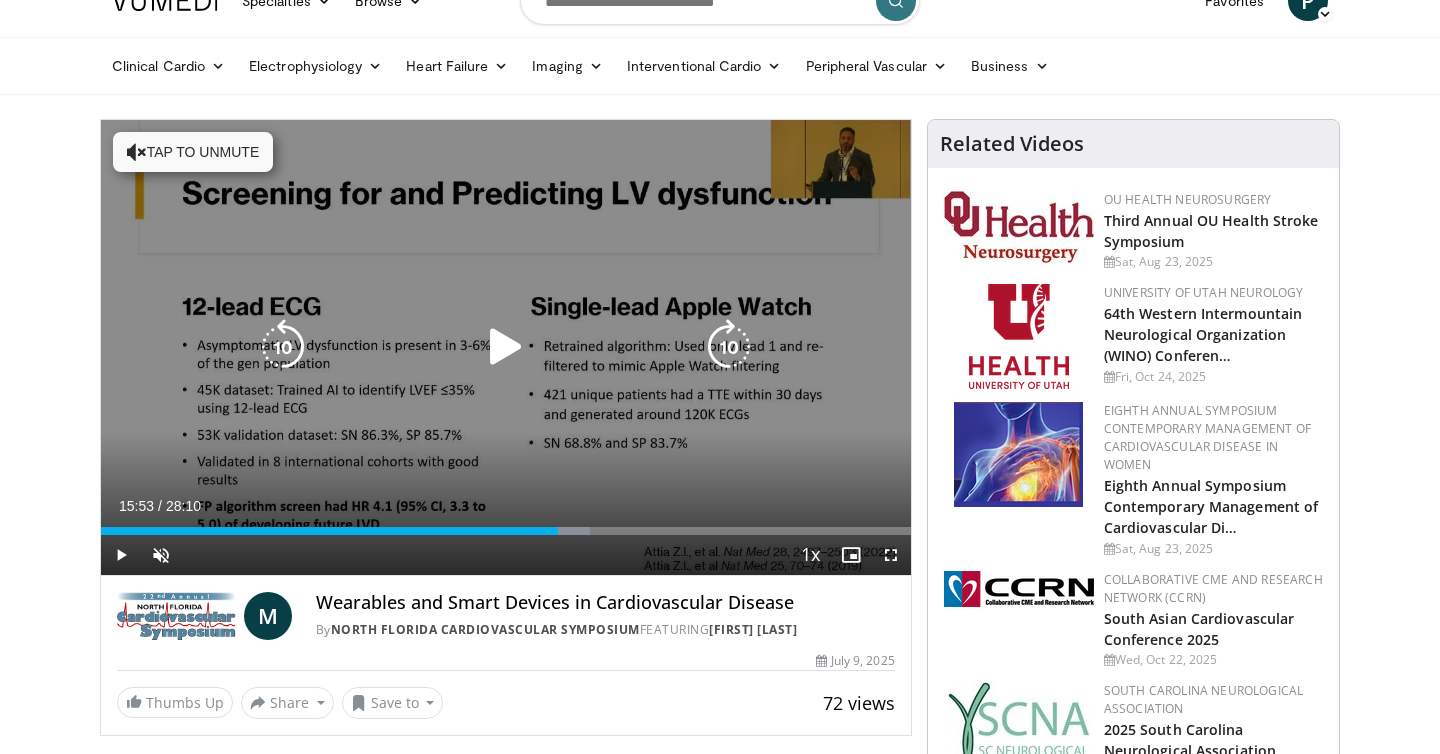 click at bounding box center [506, 347] 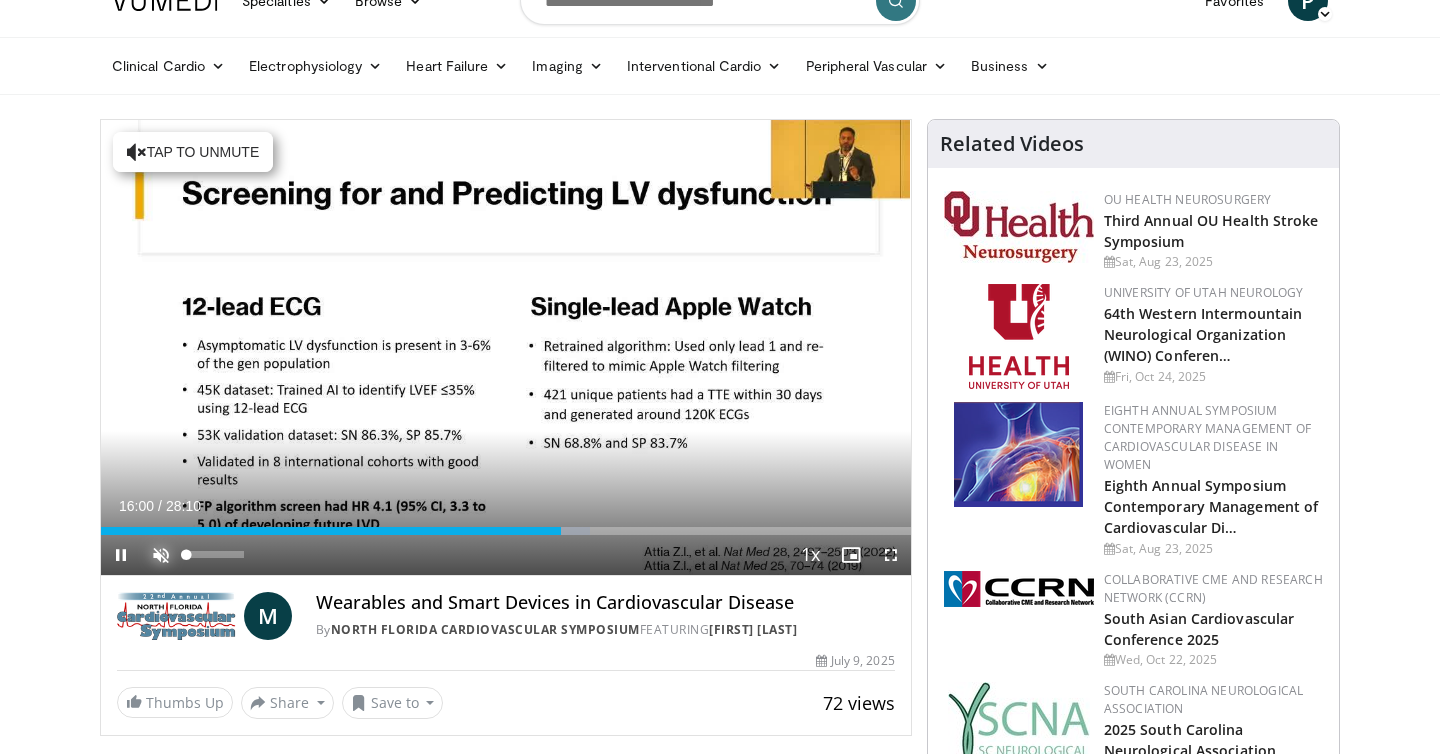 click at bounding box center (161, 555) 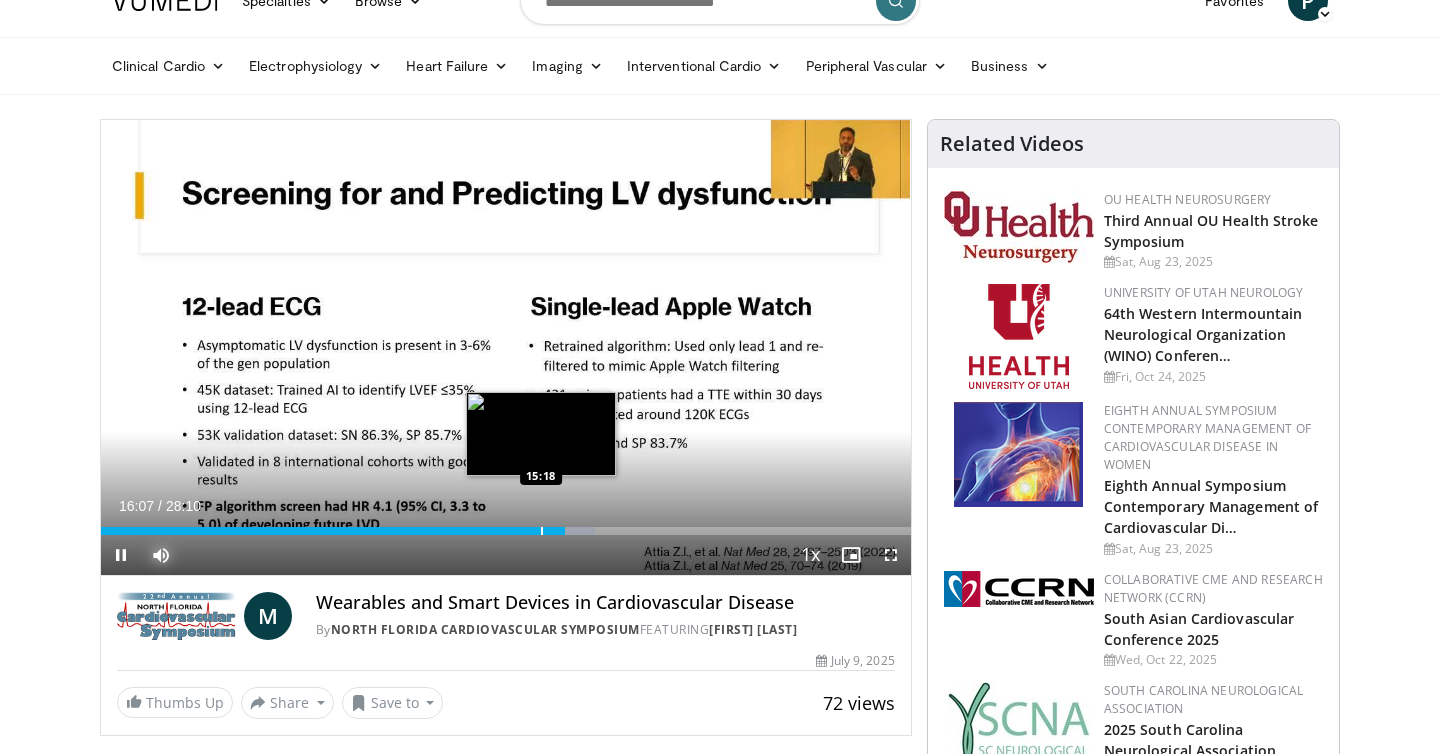 click at bounding box center [542, 531] 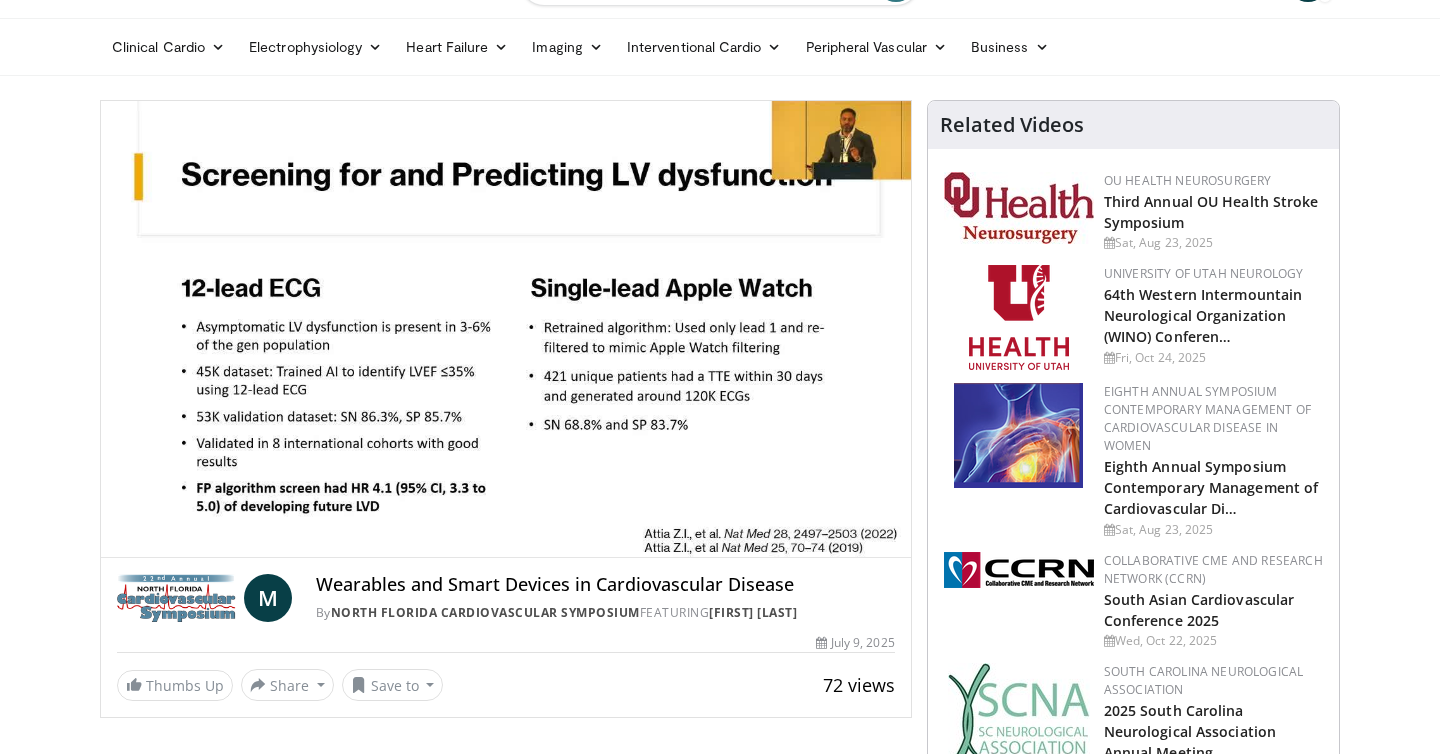 scroll, scrollTop: 0, scrollLeft: 0, axis: both 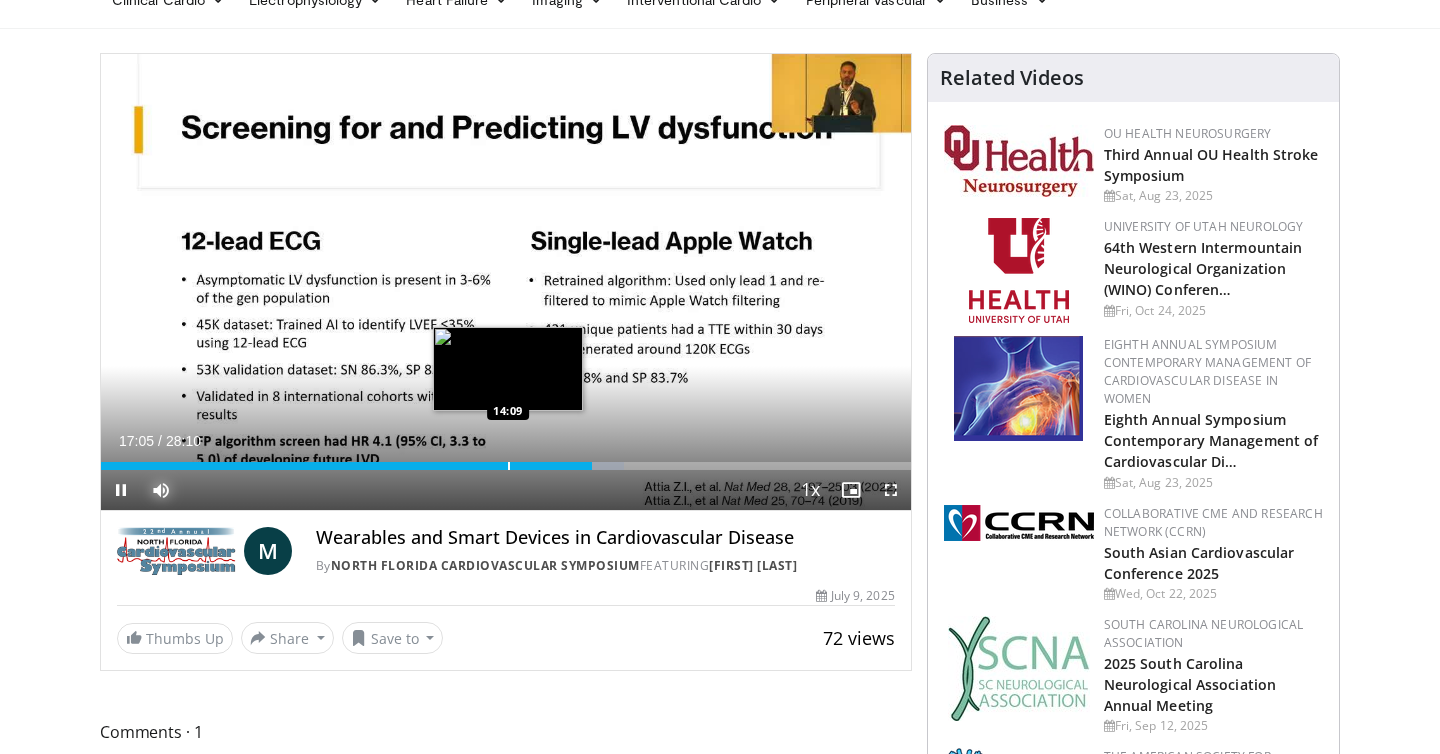 click at bounding box center (509, 466) 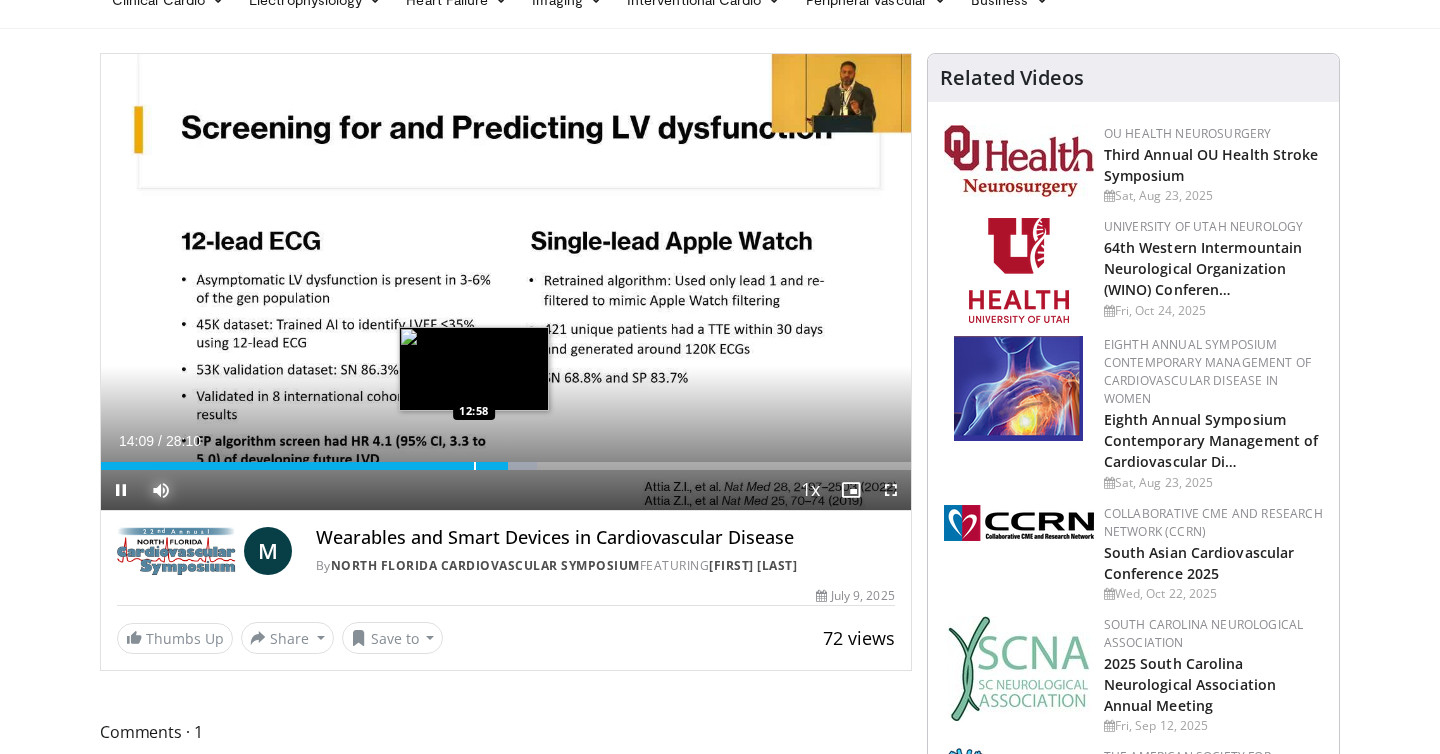 click at bounding box center (475, 466) 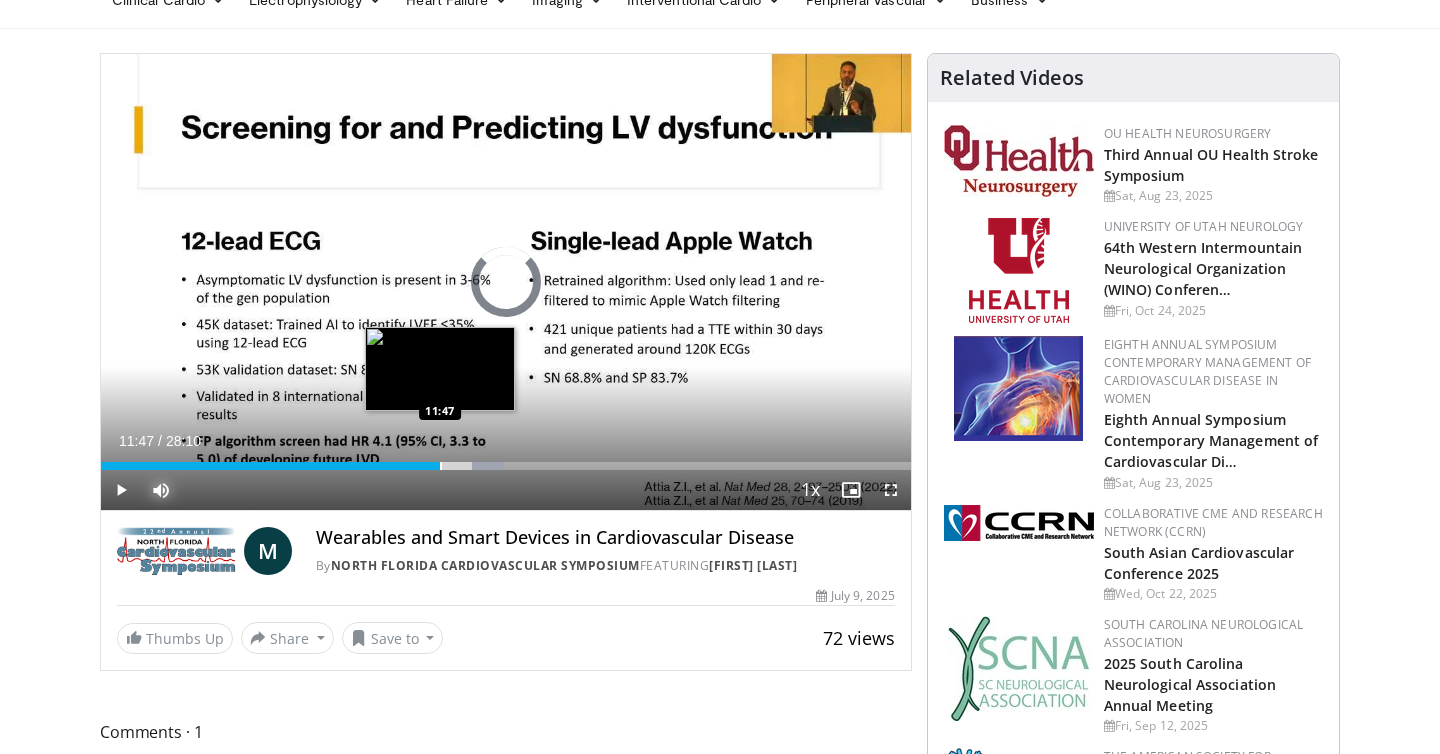 click at bounding box center [441, 466] 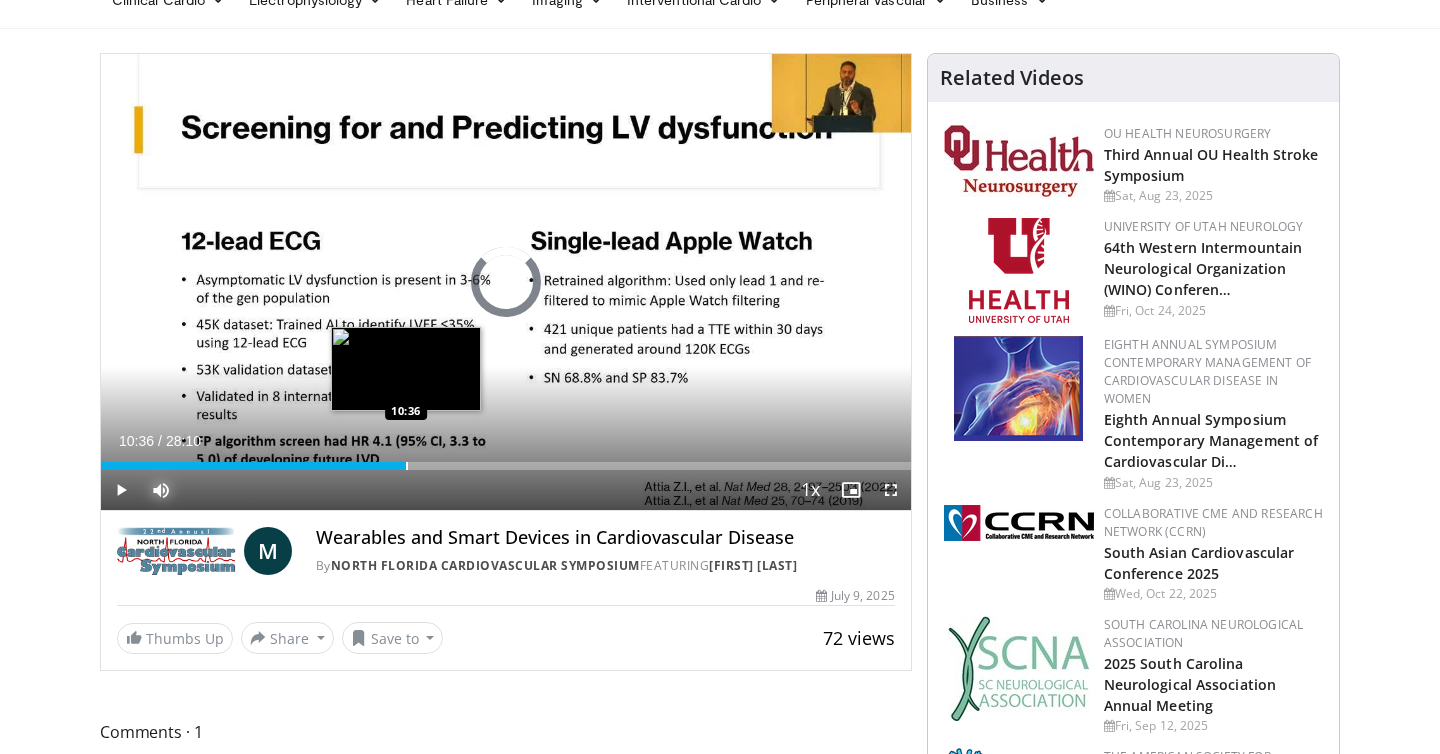 click at bounding box center [407, 466] 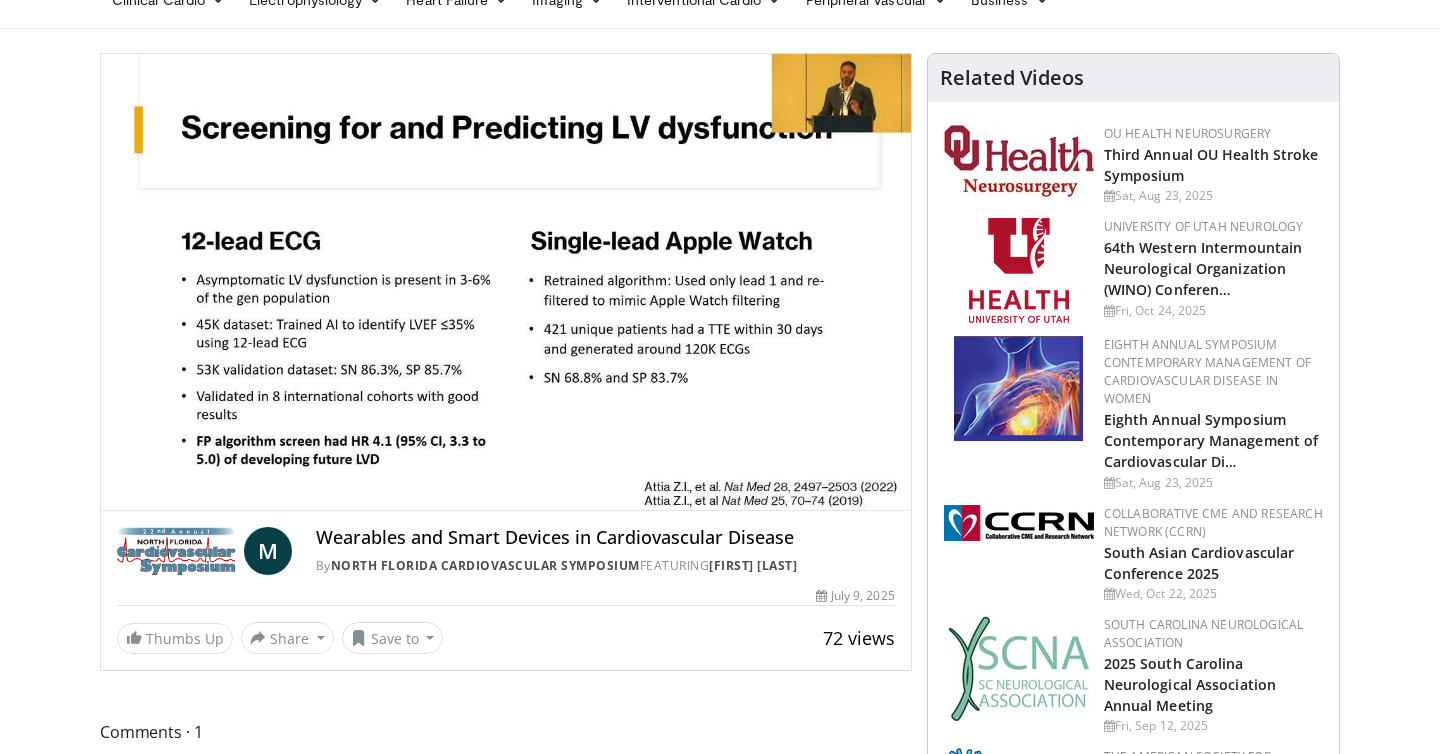 click on "10 seconds
Tap to unmute" at bounding box center [506, 282] 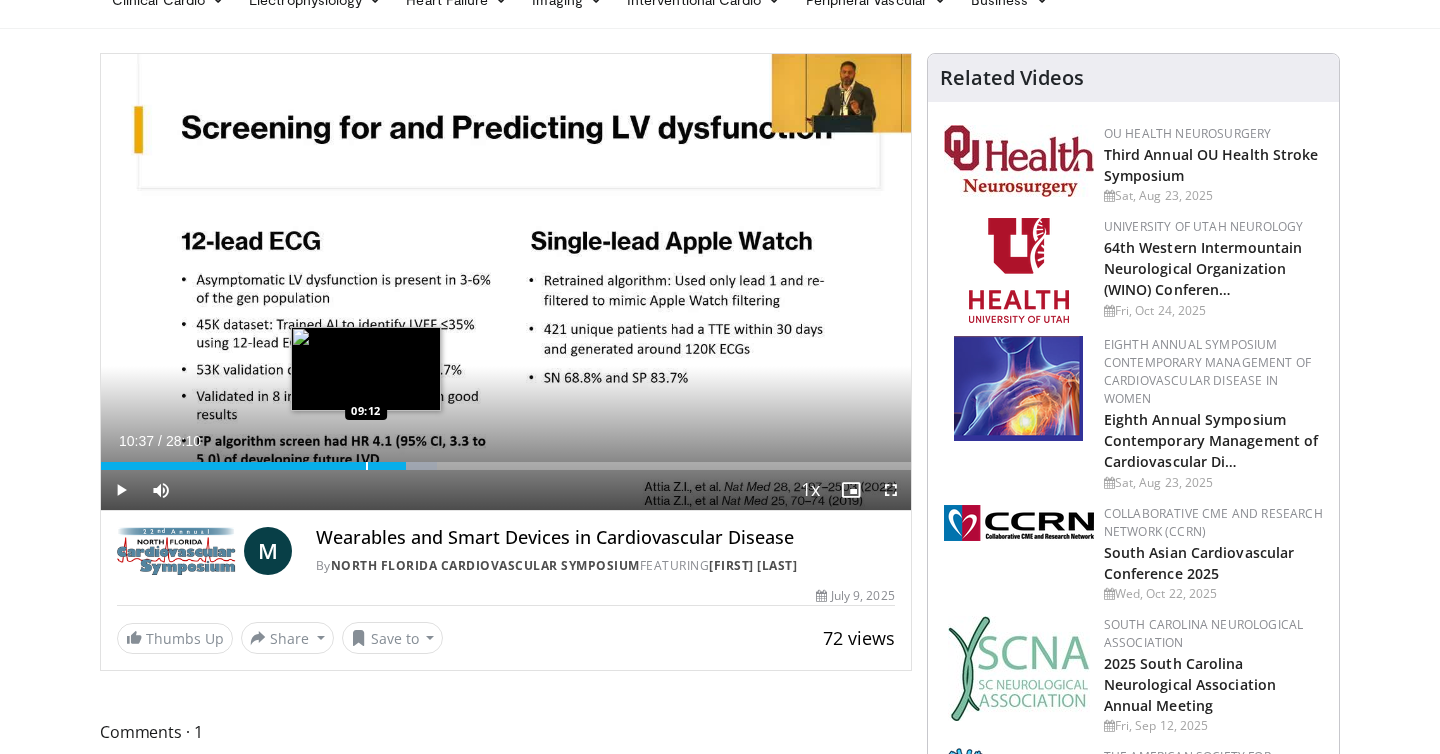 click at bounding box center [367, 466] 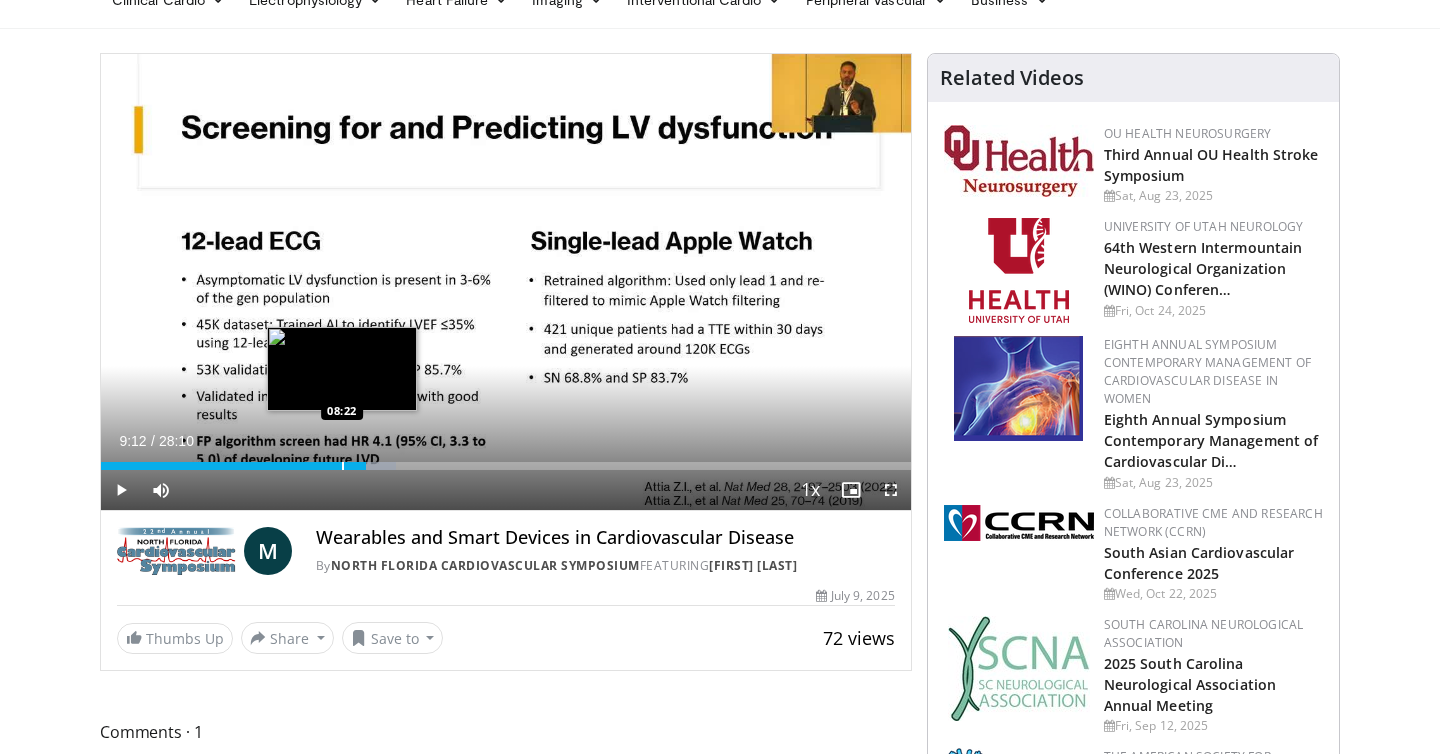click at bounding box center [343, 466] 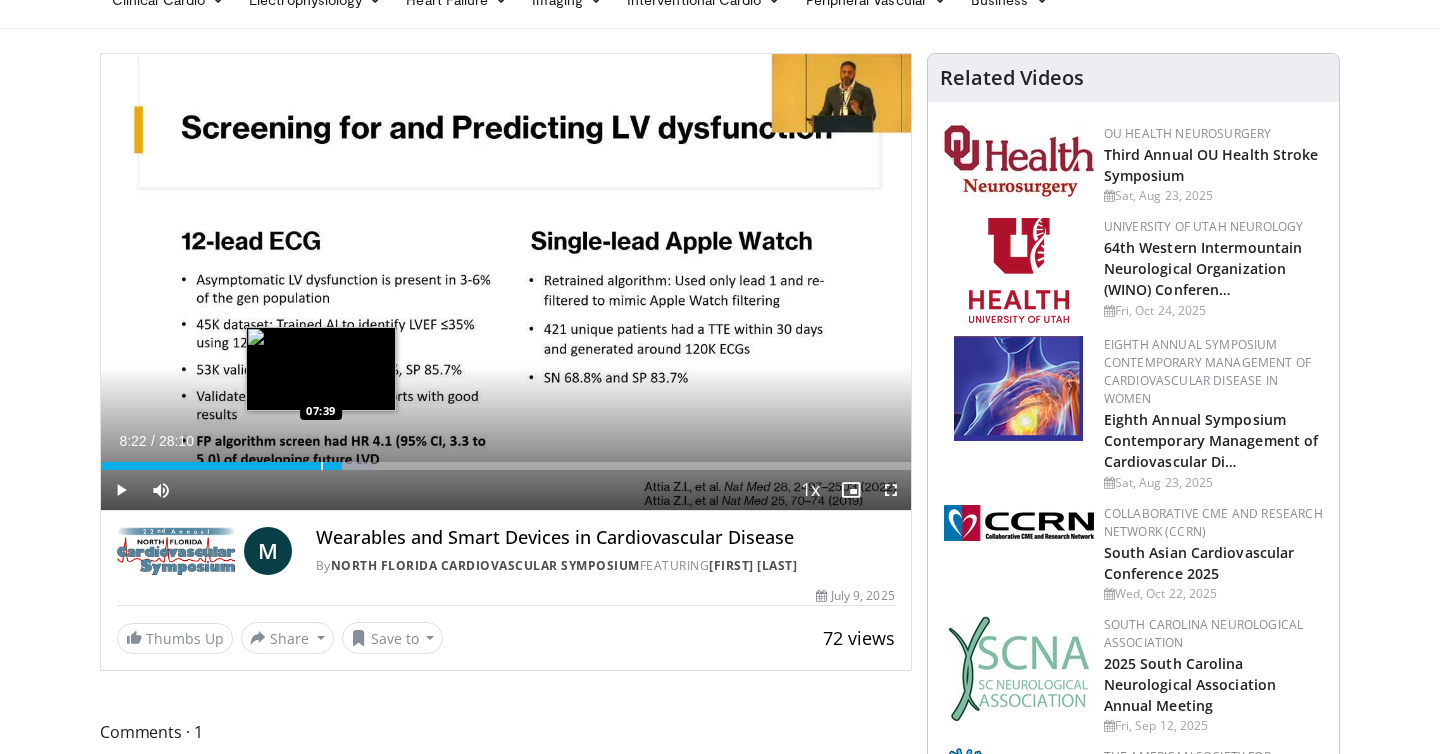 click at bounding box center [322, 466] 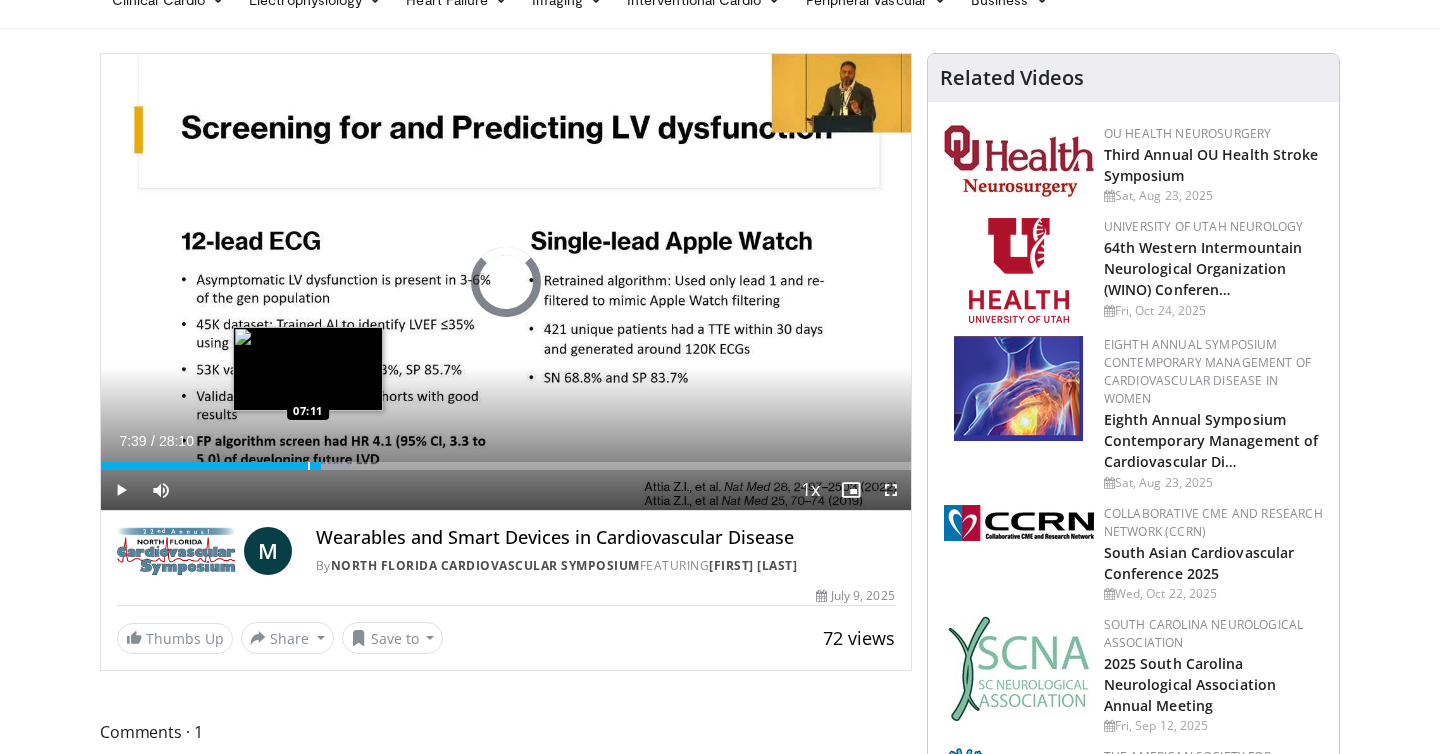 click at bounding box center [309, 466] 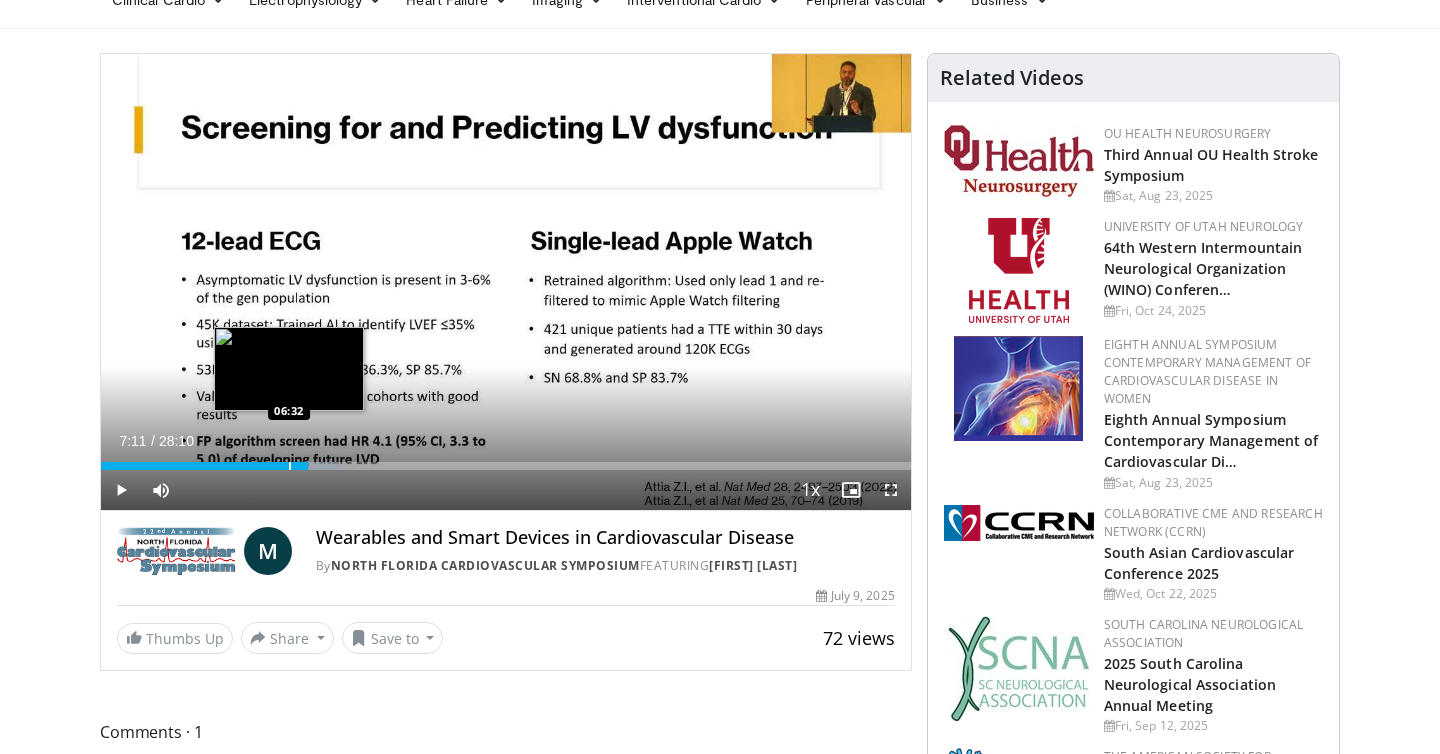 click at bounding box center [290, 466] 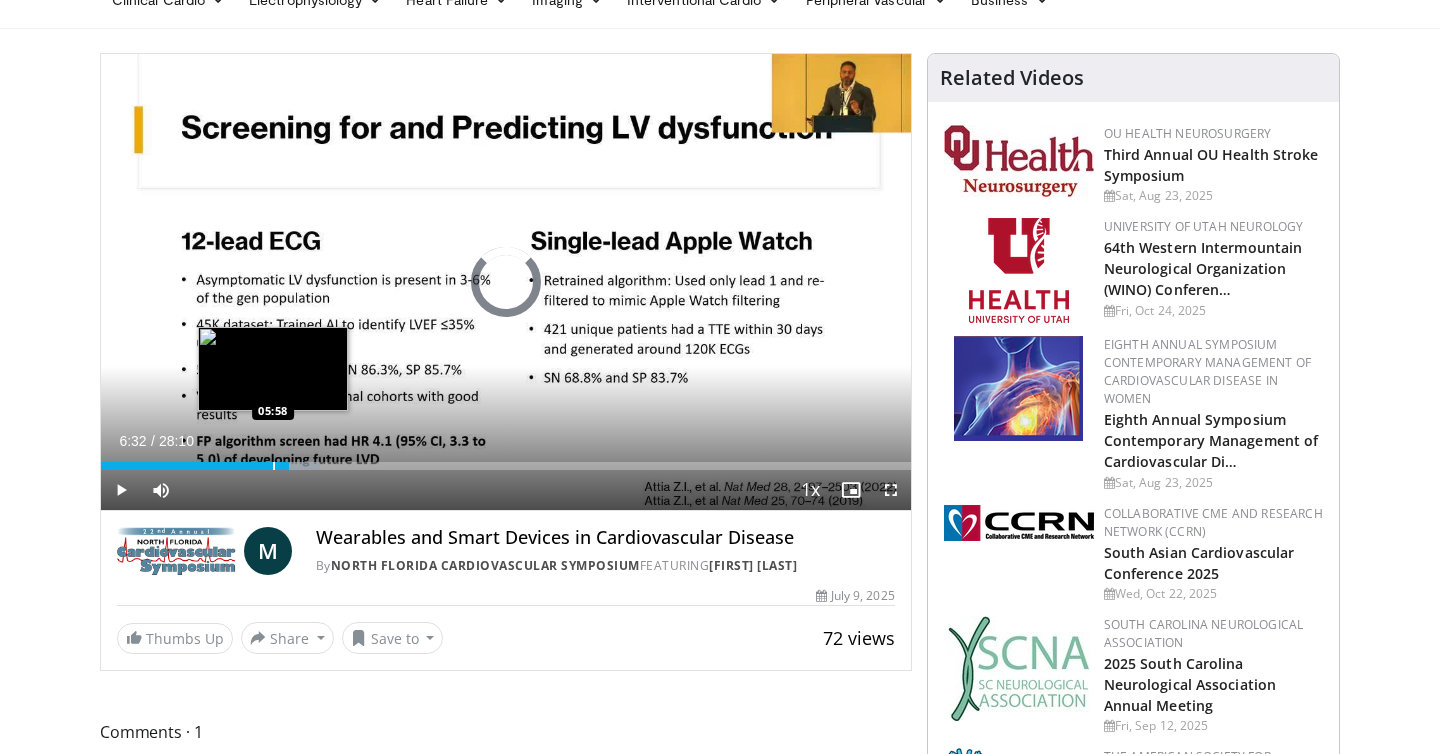 click at bounding box center [274, 466] 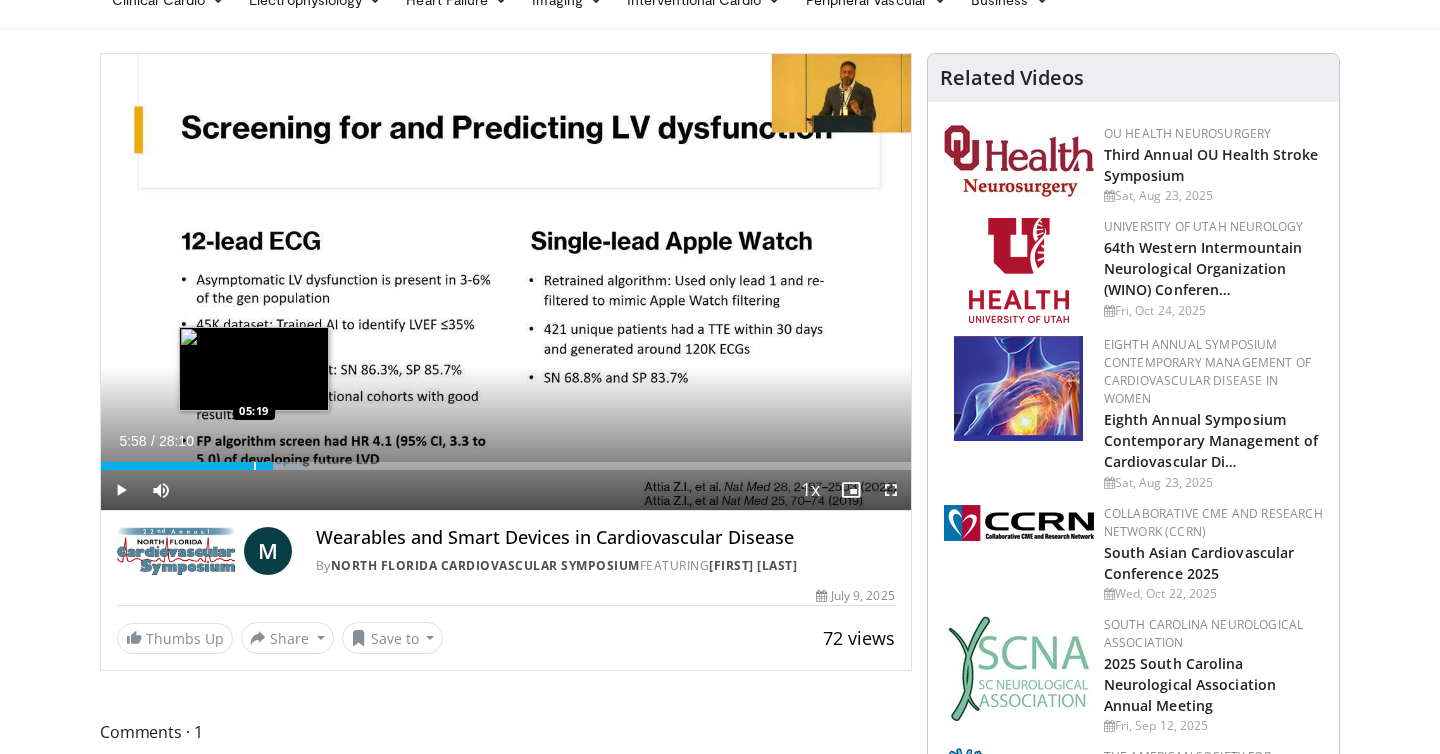 click at bounding box center (255, 466) 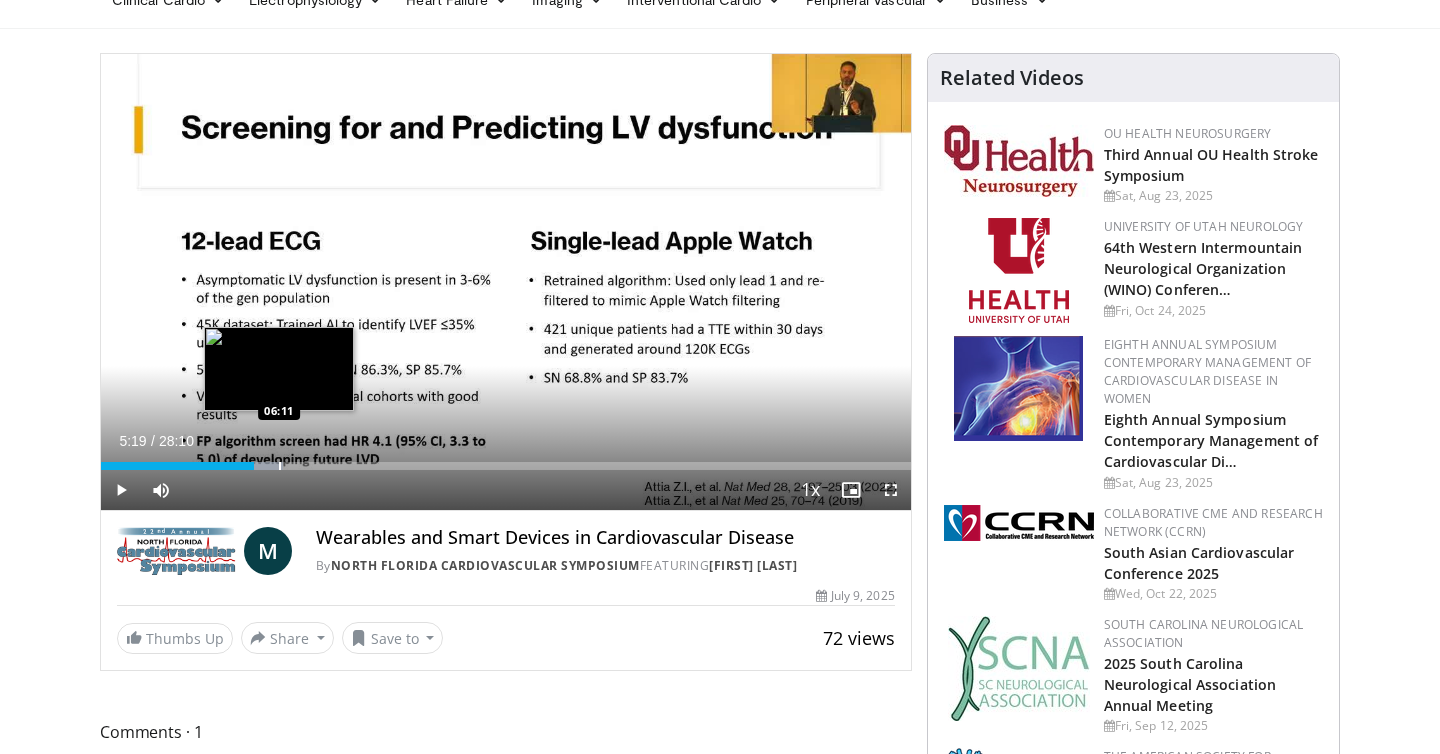click at bounding box center (280, 466) 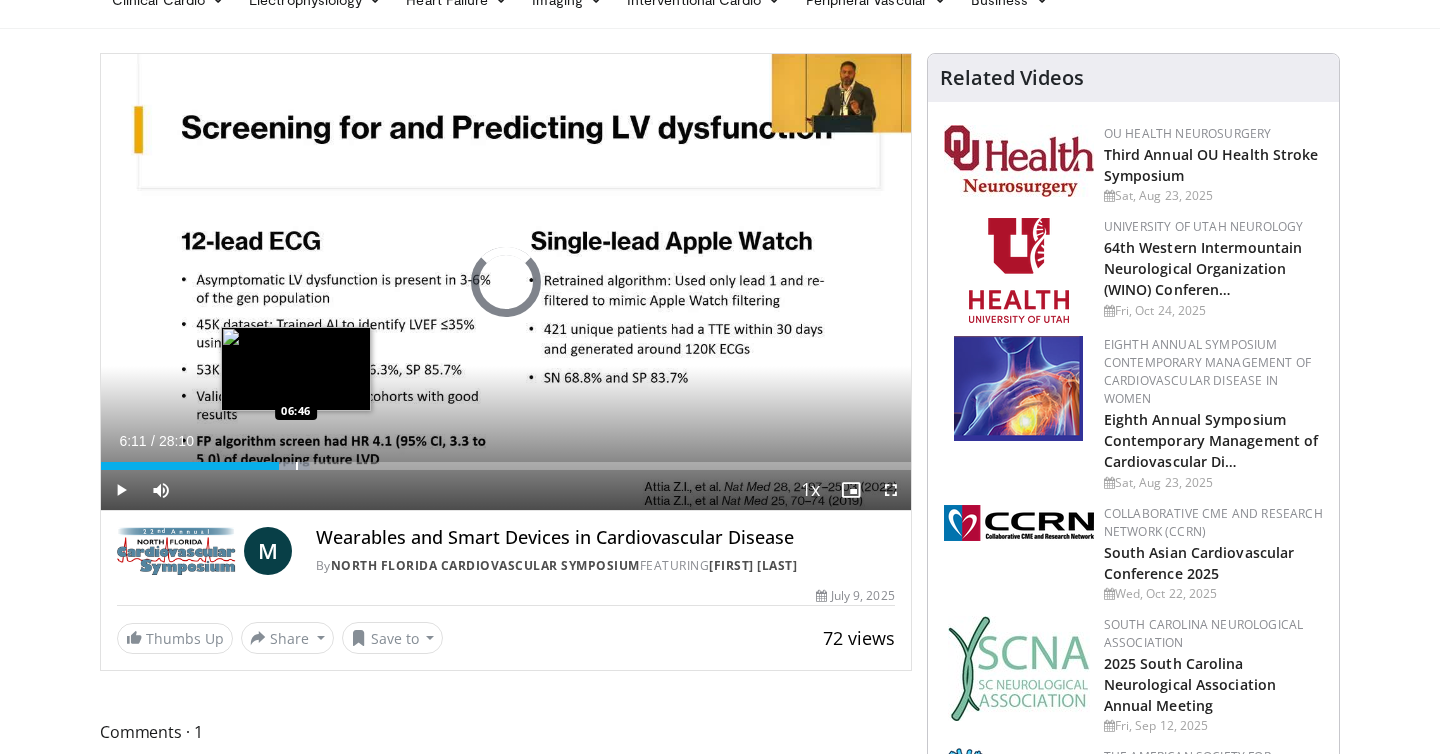 click at bounding box center (297, 466) 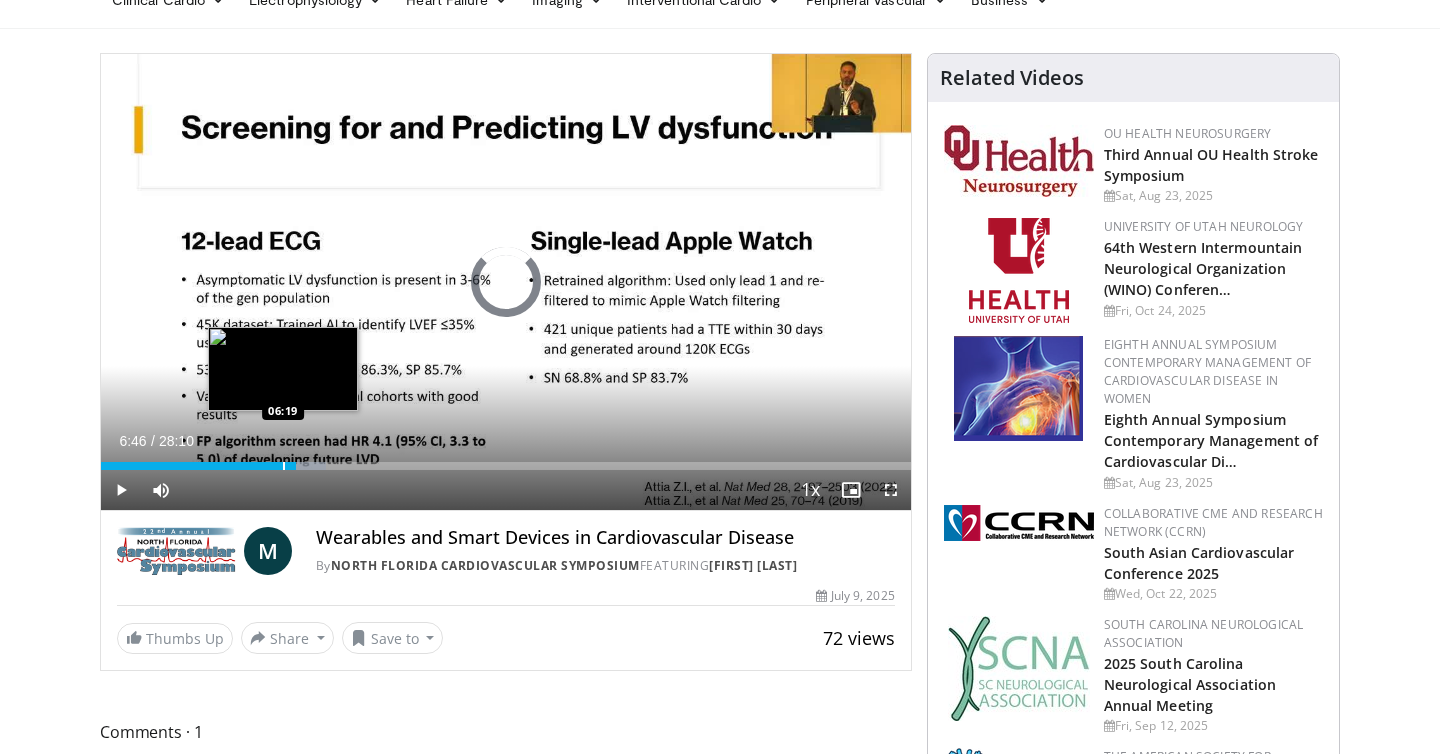 click at bounding box center [284, 466] 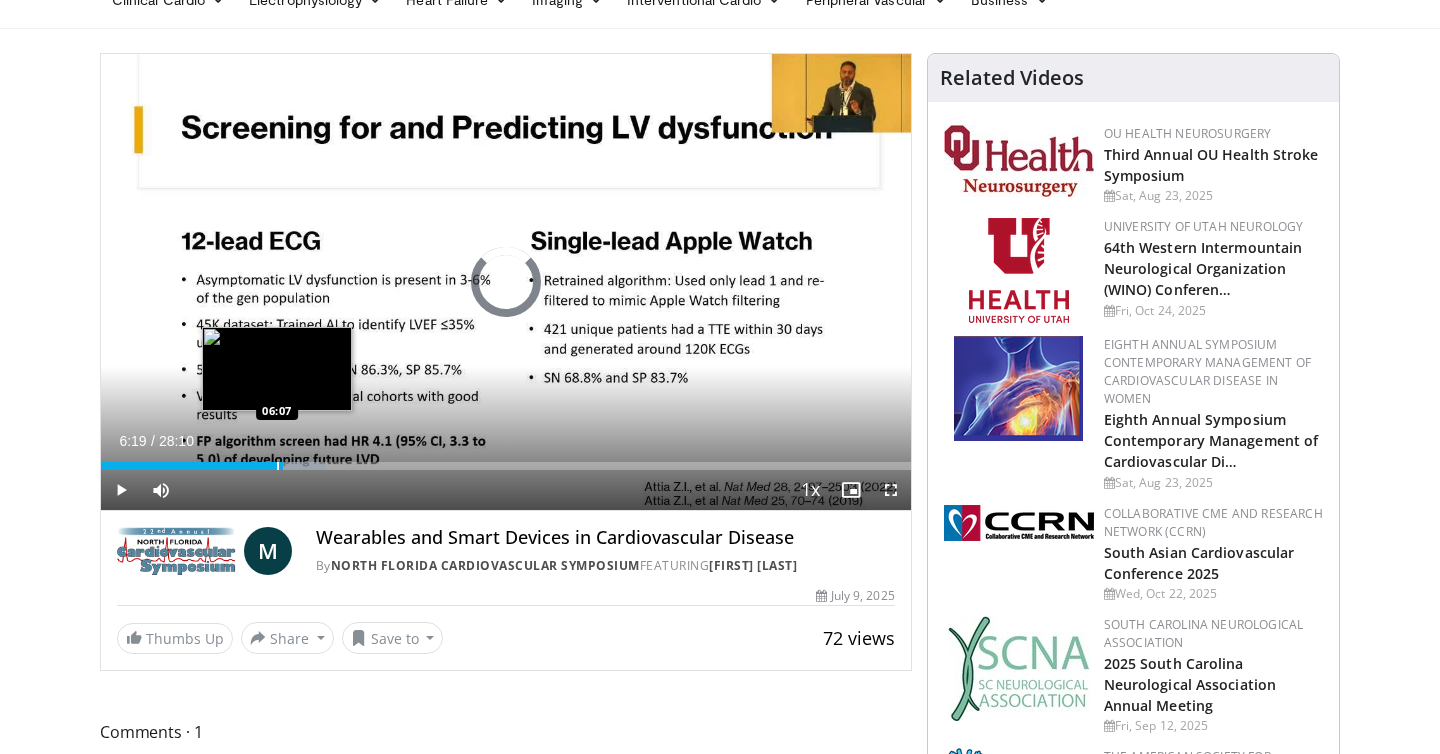 click at bounding box center (278, 466) 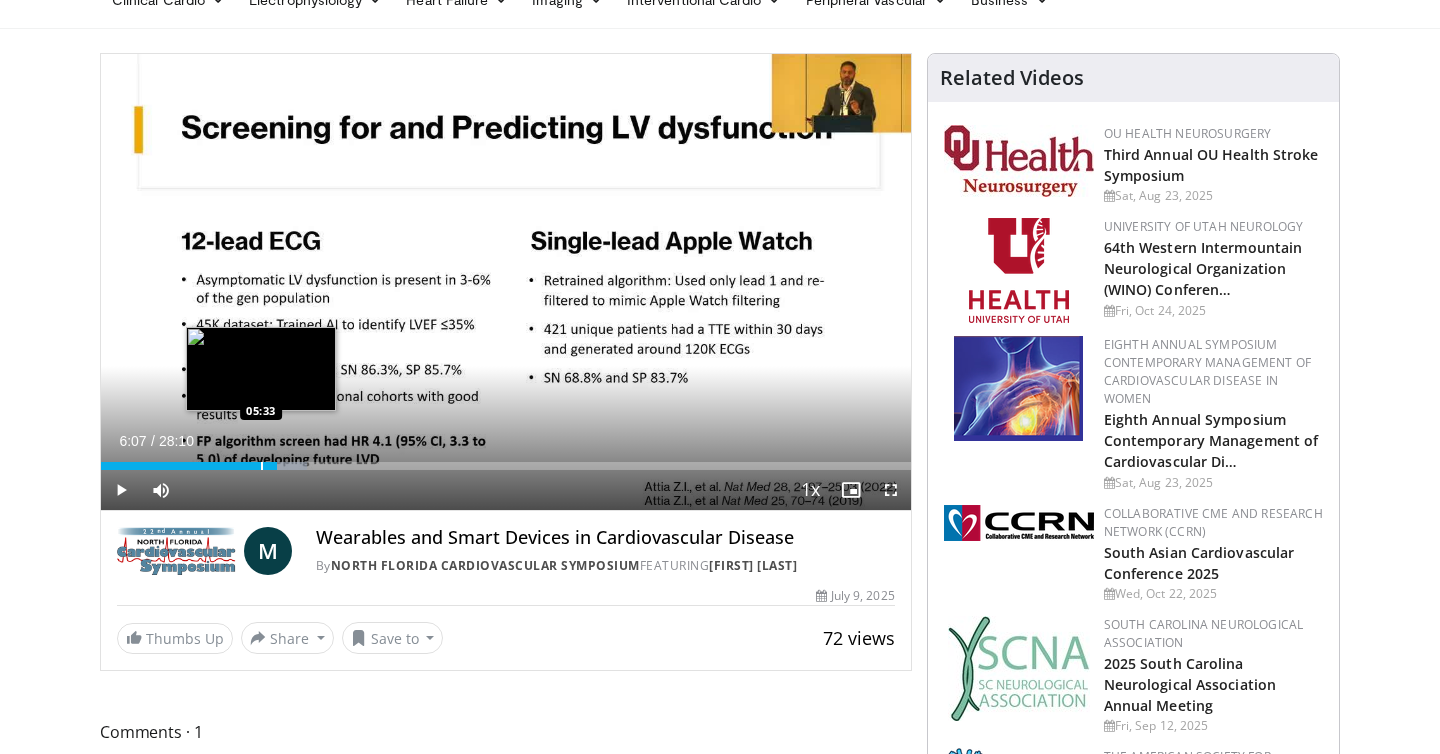 click at bounding box center (262, 466) 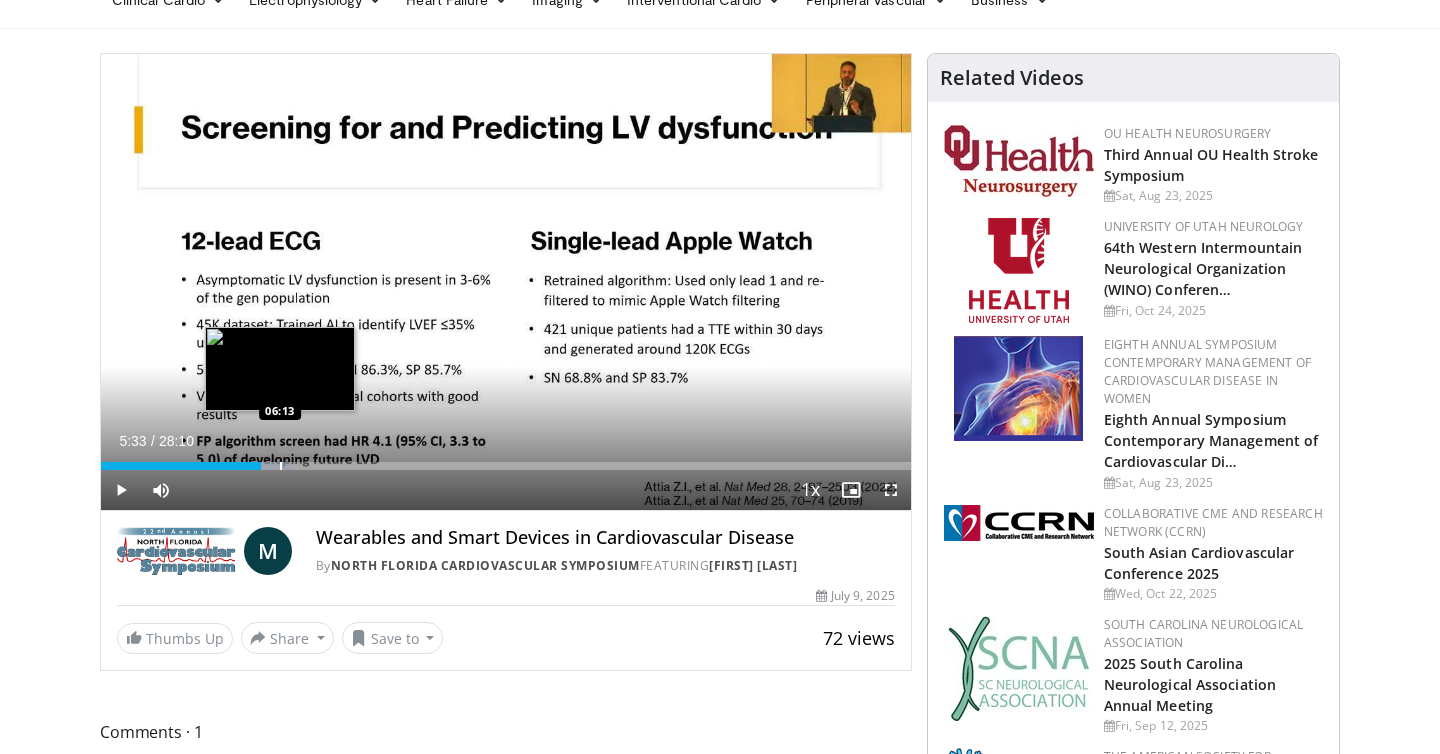 click at bounding box center (281, 466) 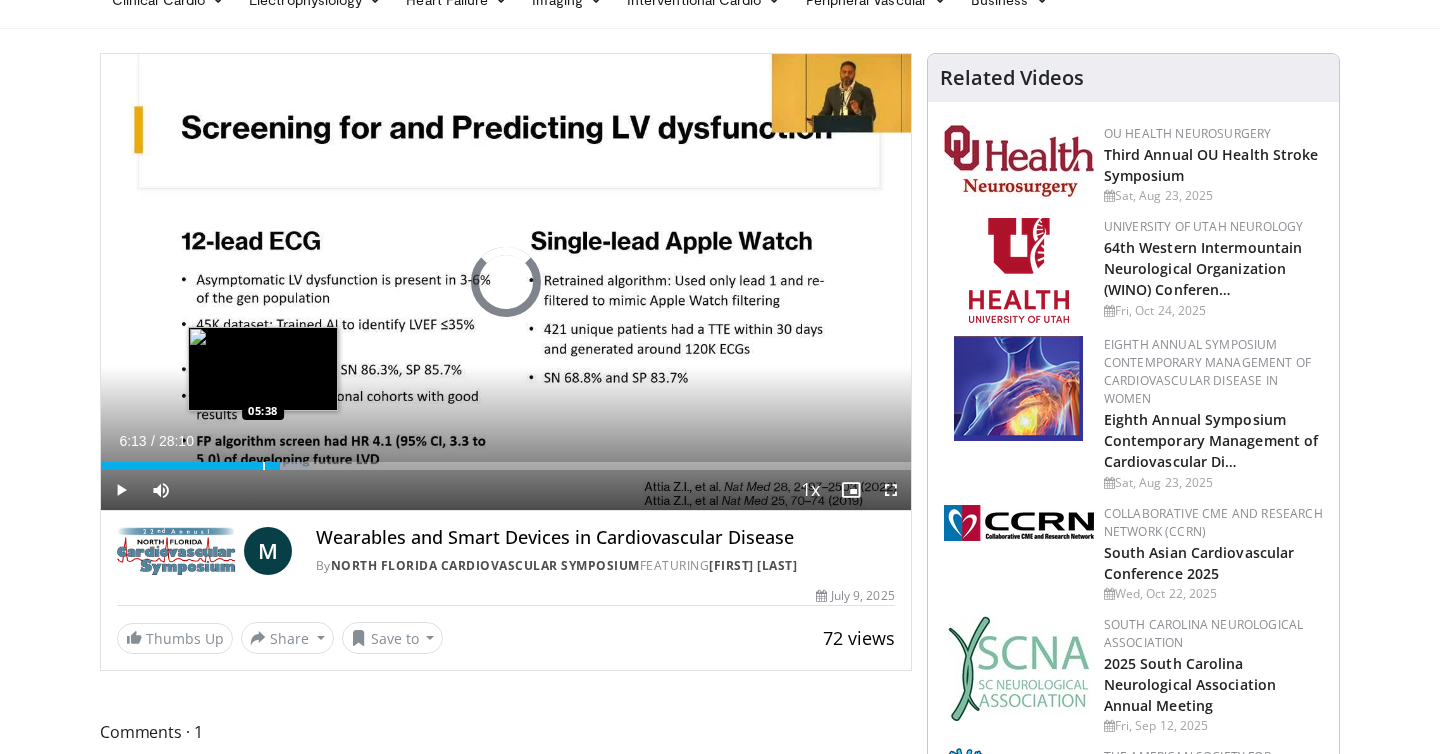 click at bounding box center (264, 466) 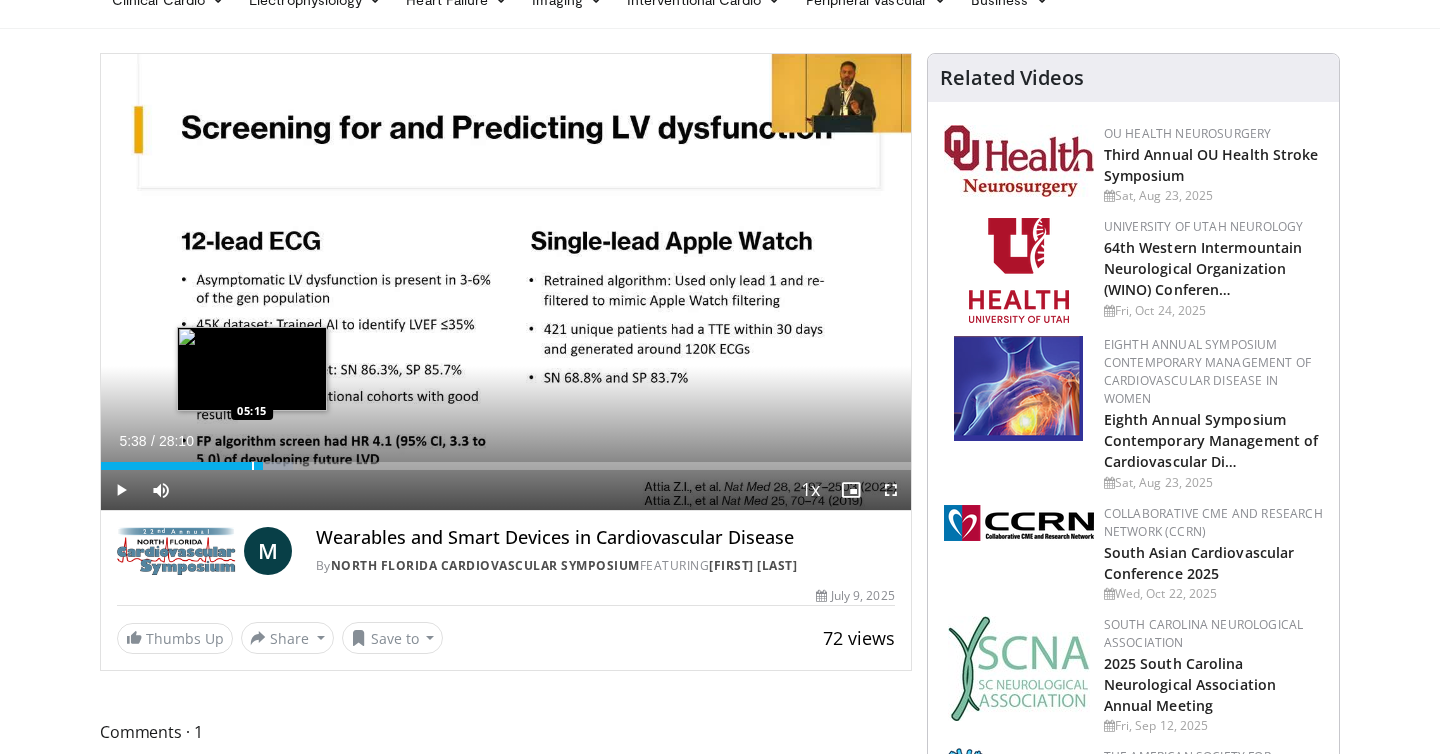 click at bounding box center (253, 466) 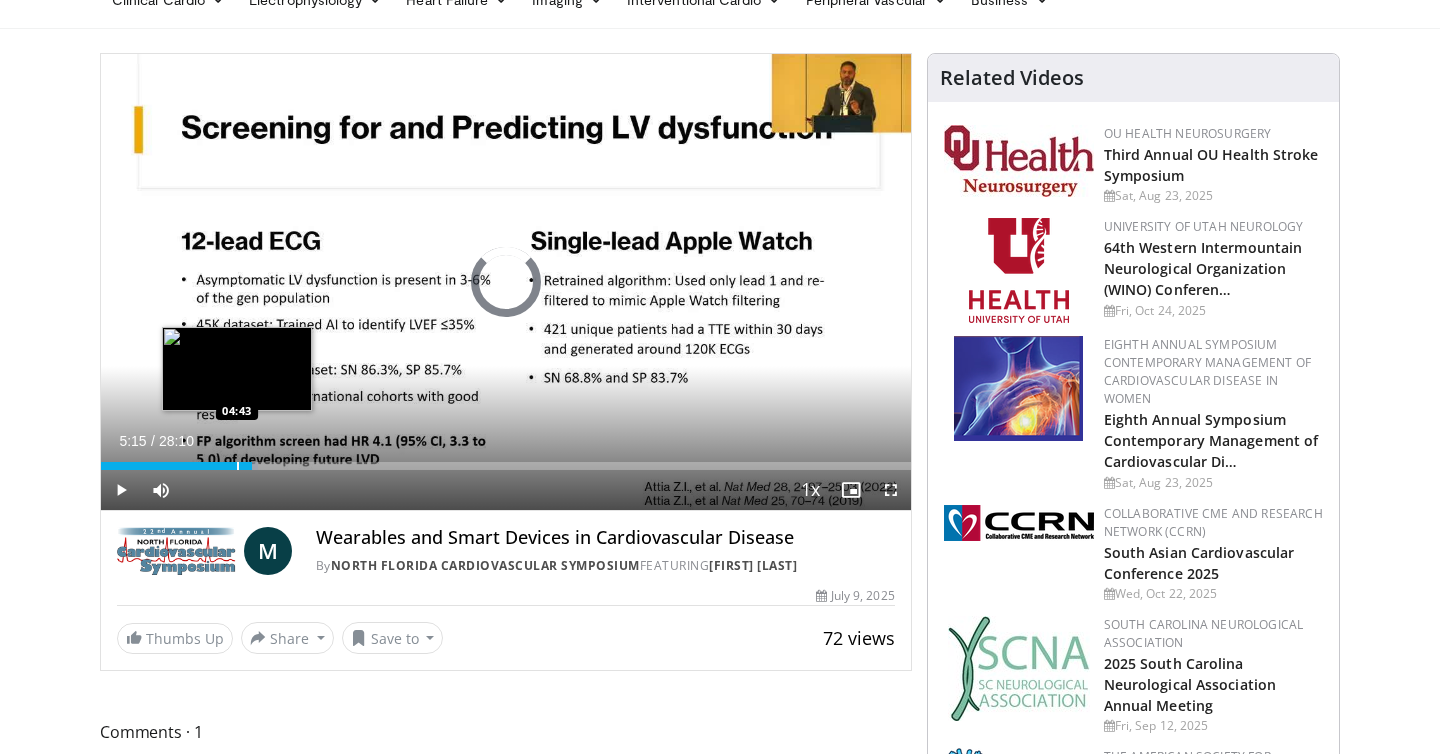 click at bounding box center (238, 466) 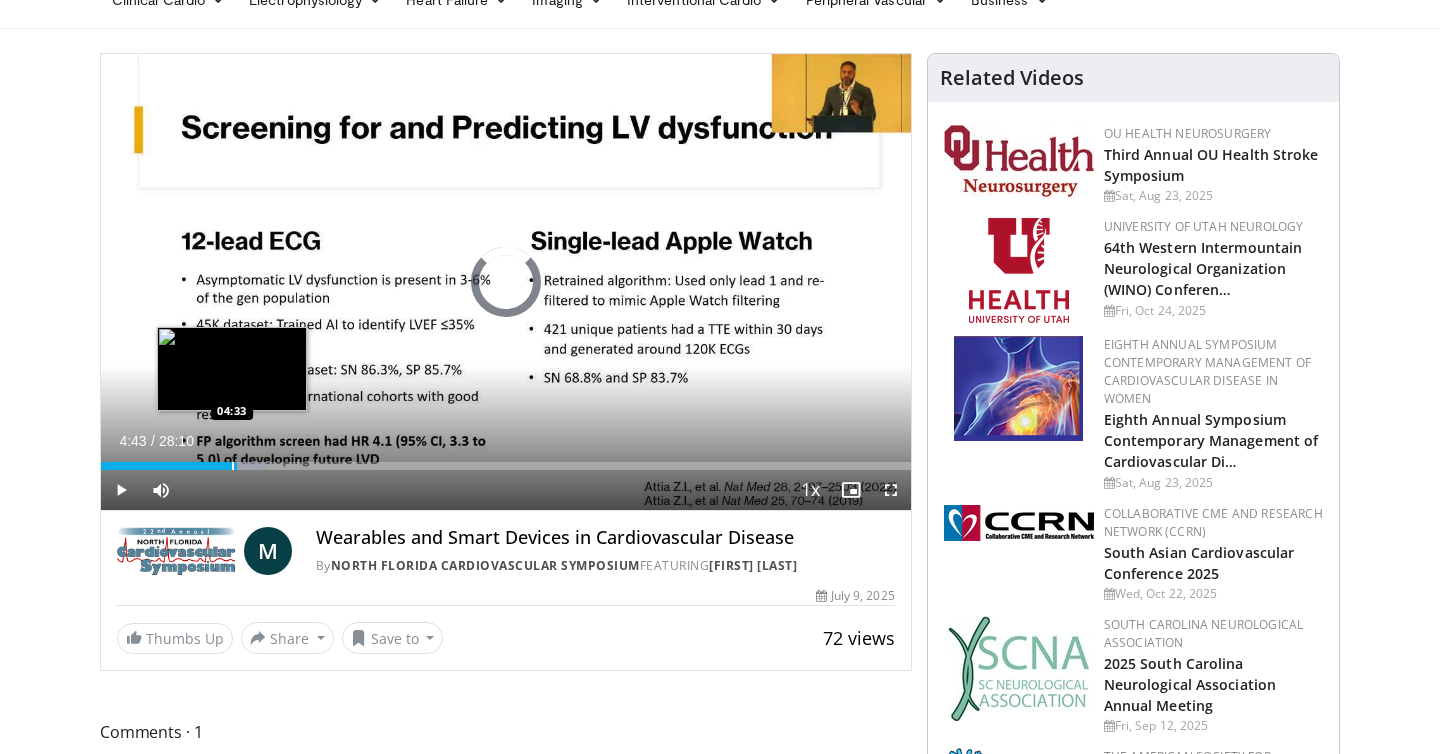 click at bounding box center [233, 466] 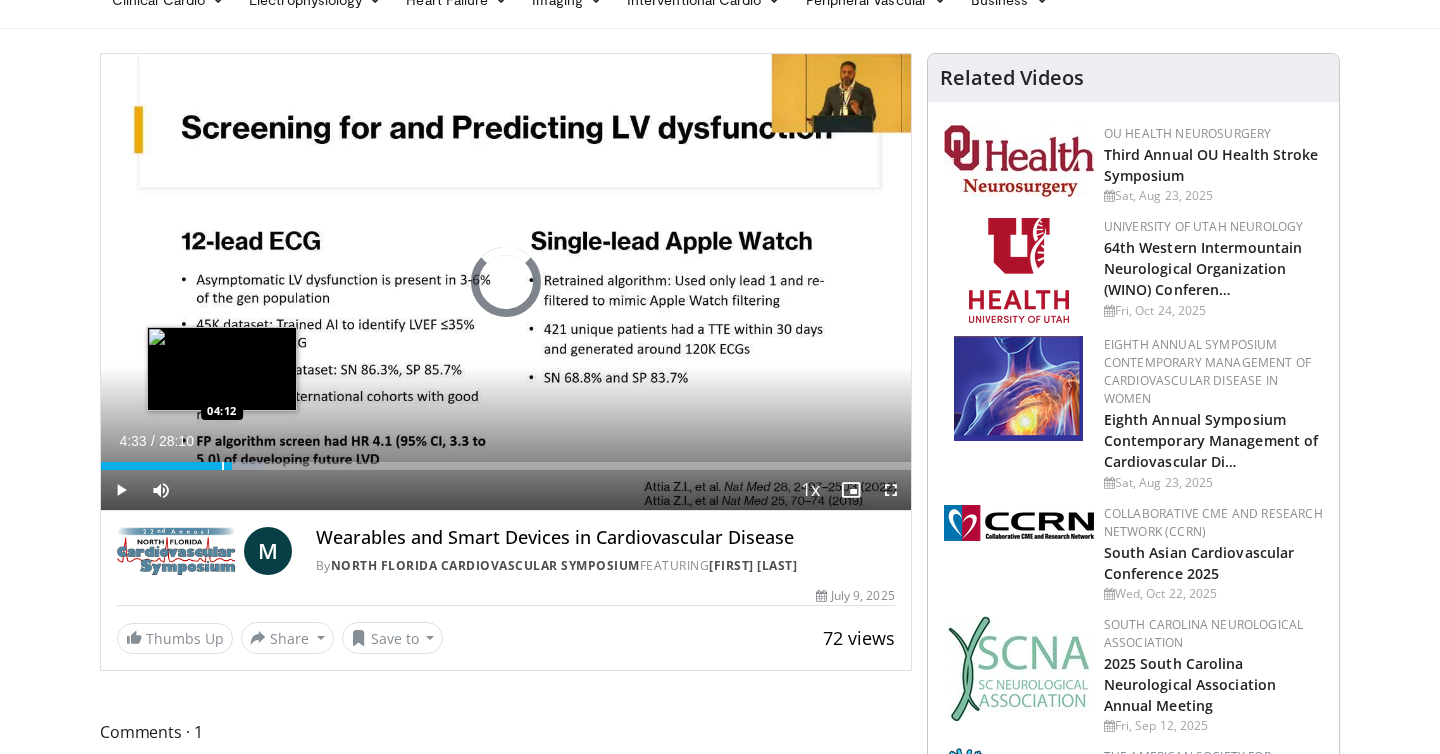 click at bounding box center [223, 466] 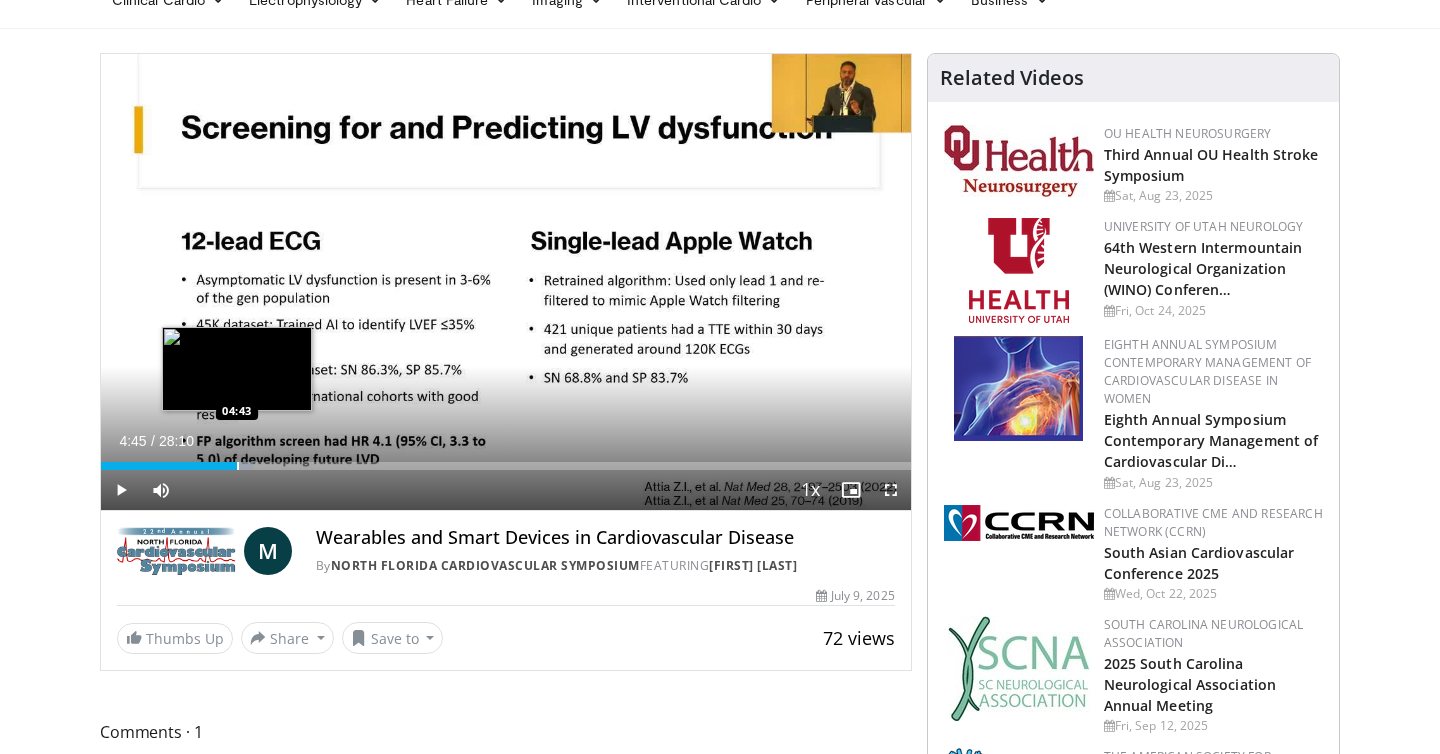 click at bounding box center (238, 466) 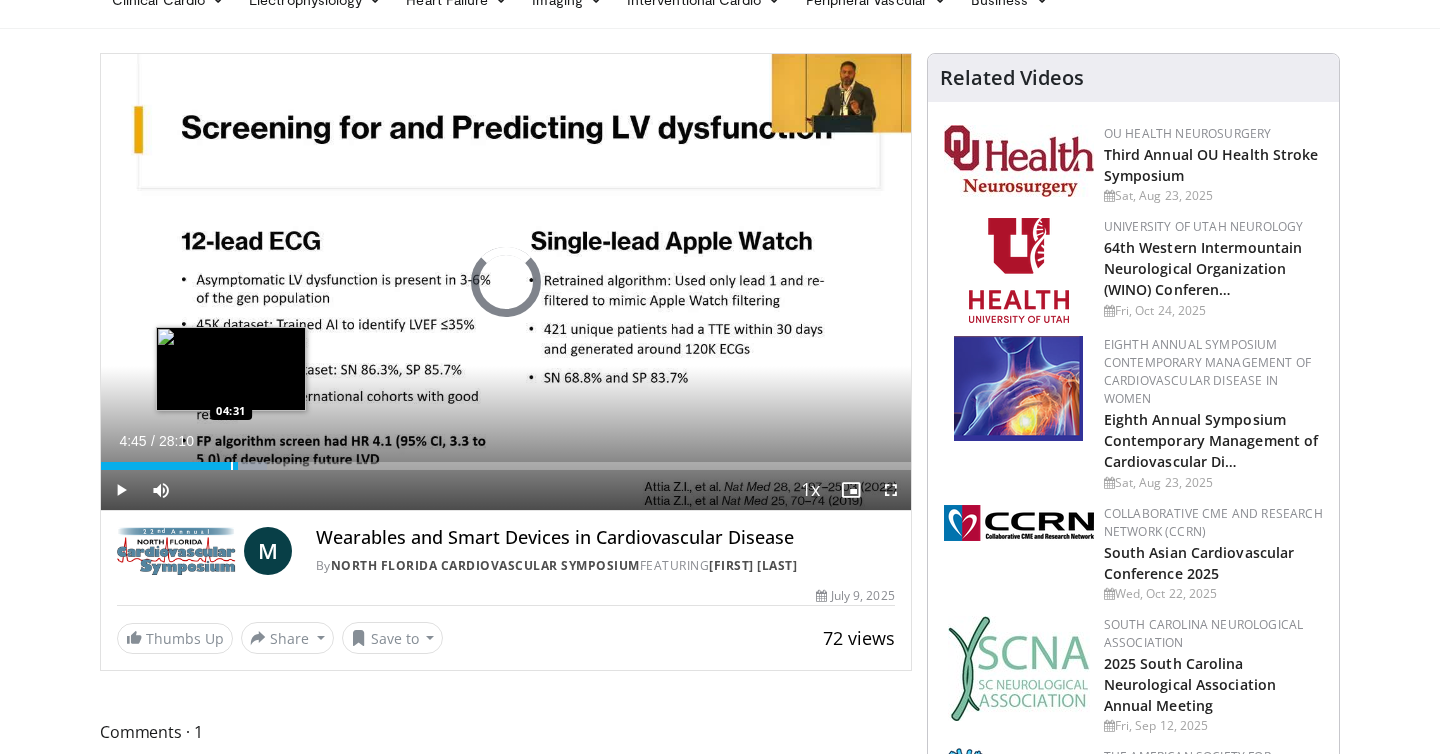 click at bounding box center [232, 466] 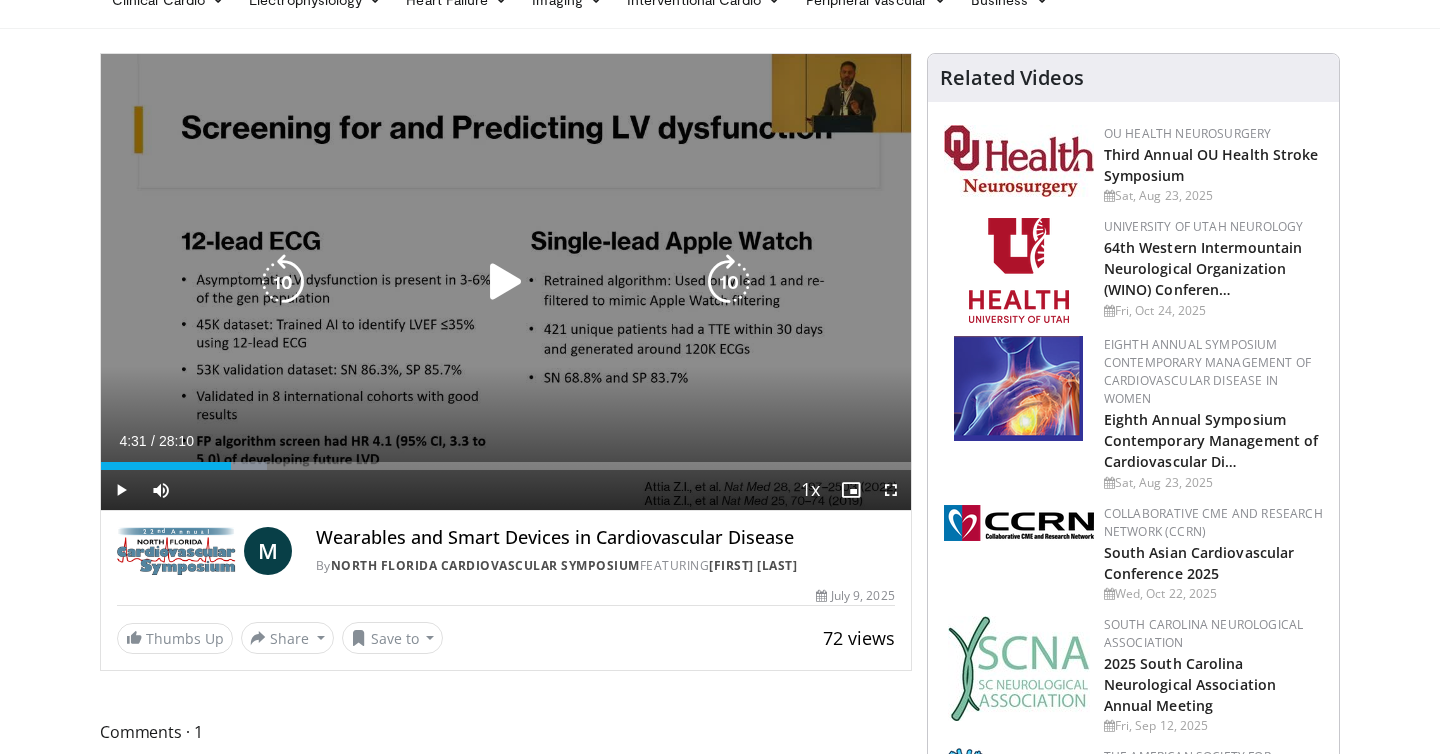 scroll, scrollTop: 0, scrollLeft: 0, axis: both 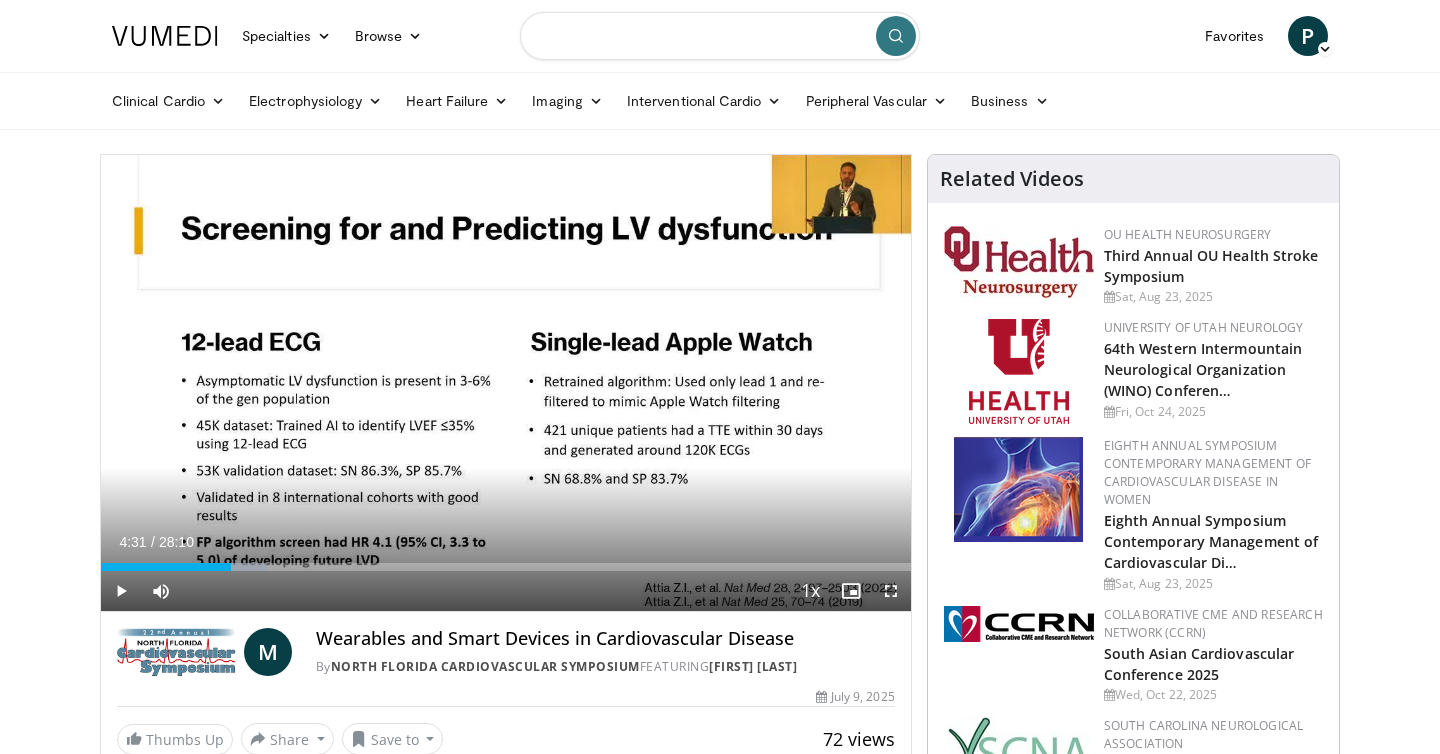 click at bounding box center (720, 36) 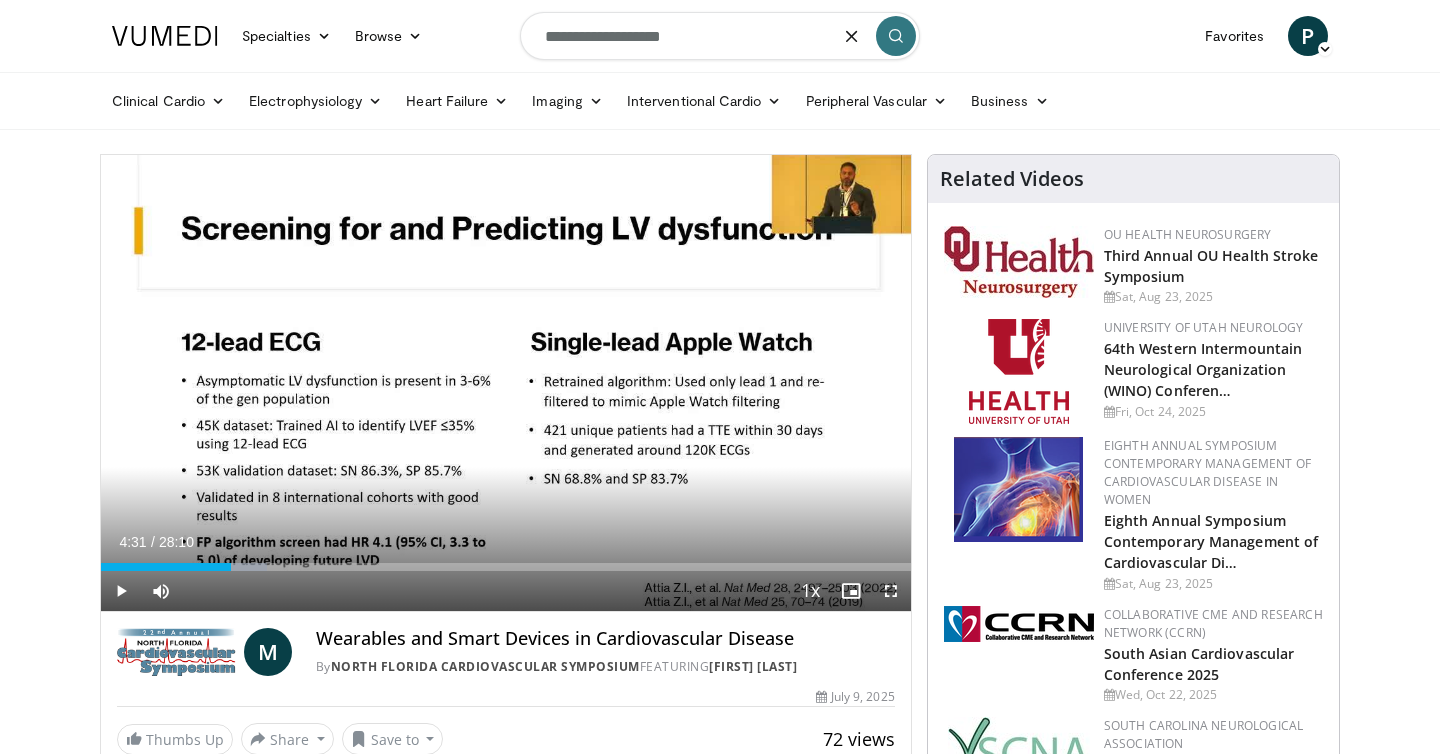 type on "**********" 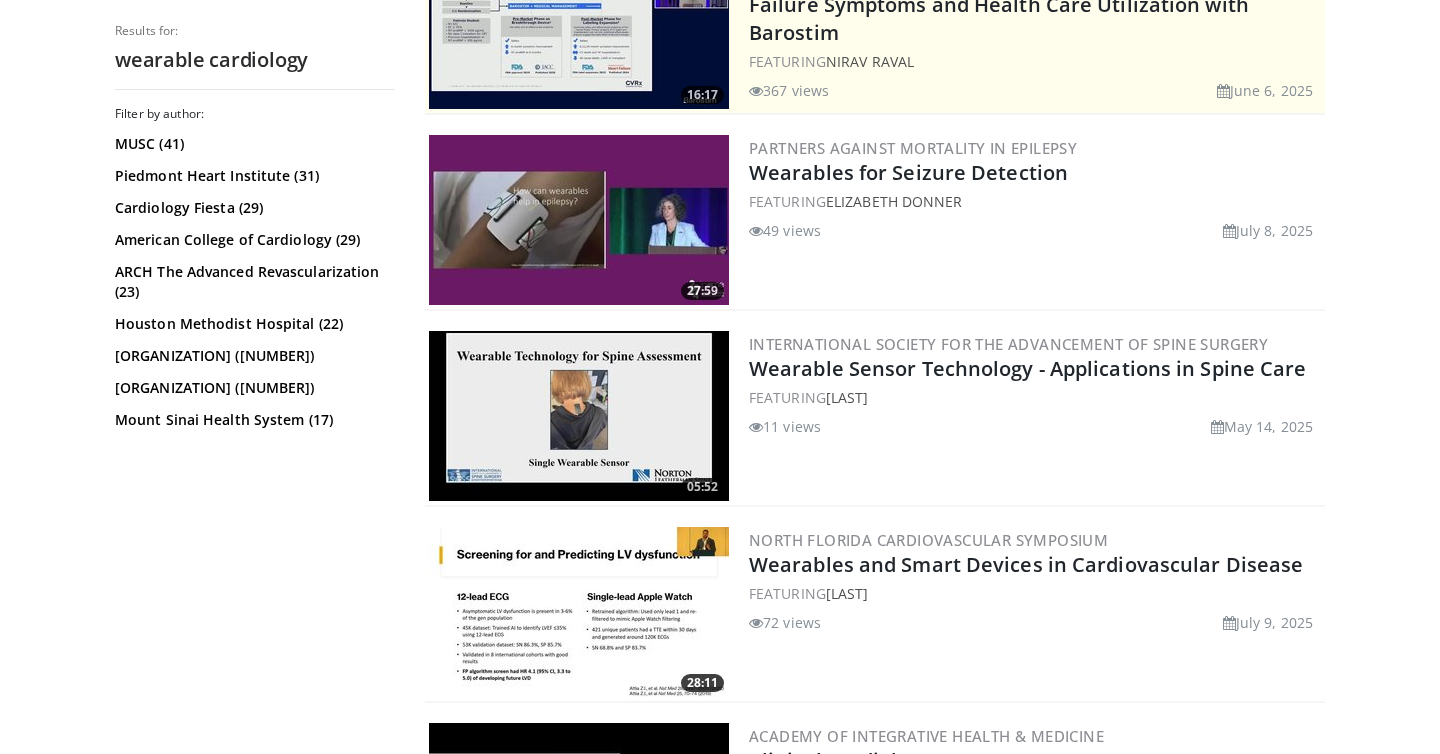 scroll, scrollTop: 624, scrollLeft: 0, axis: vertical 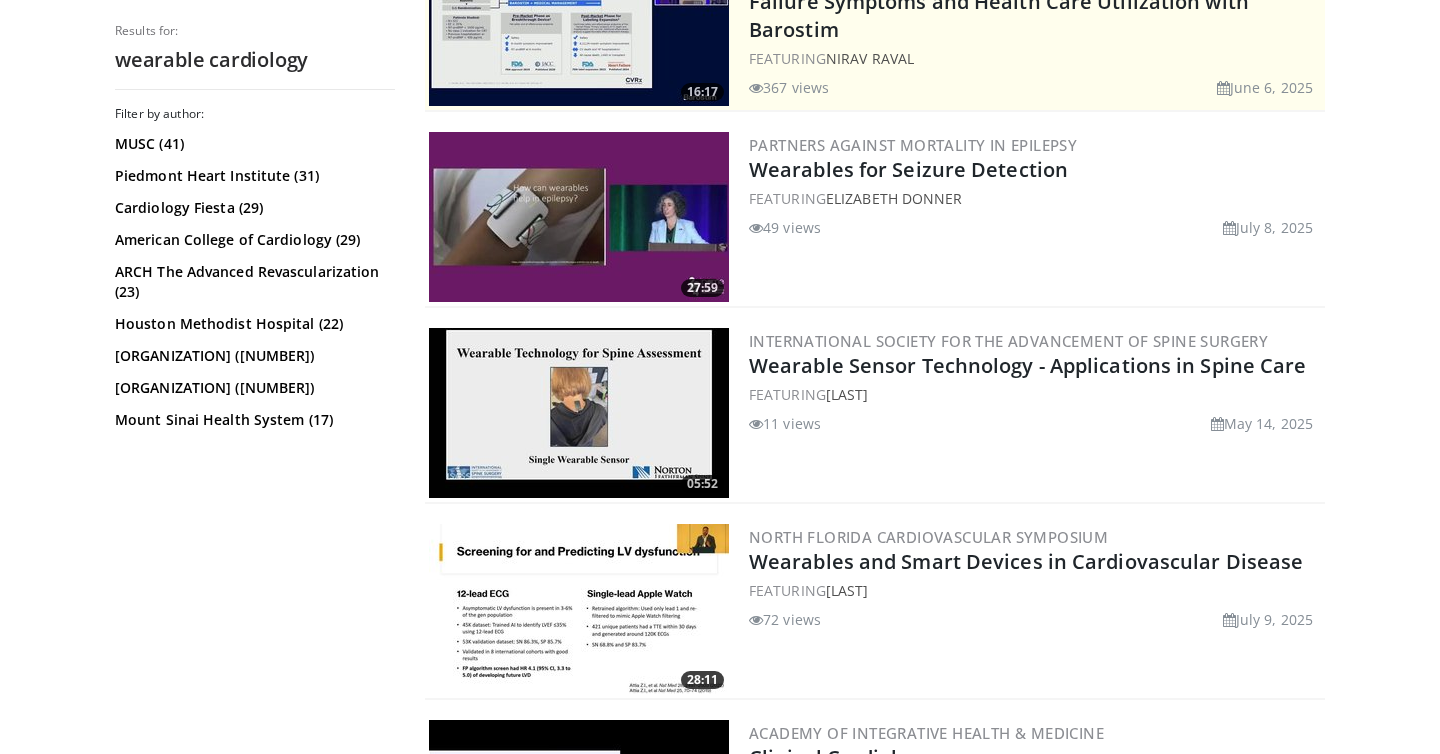click at bounding box center [579, 413] 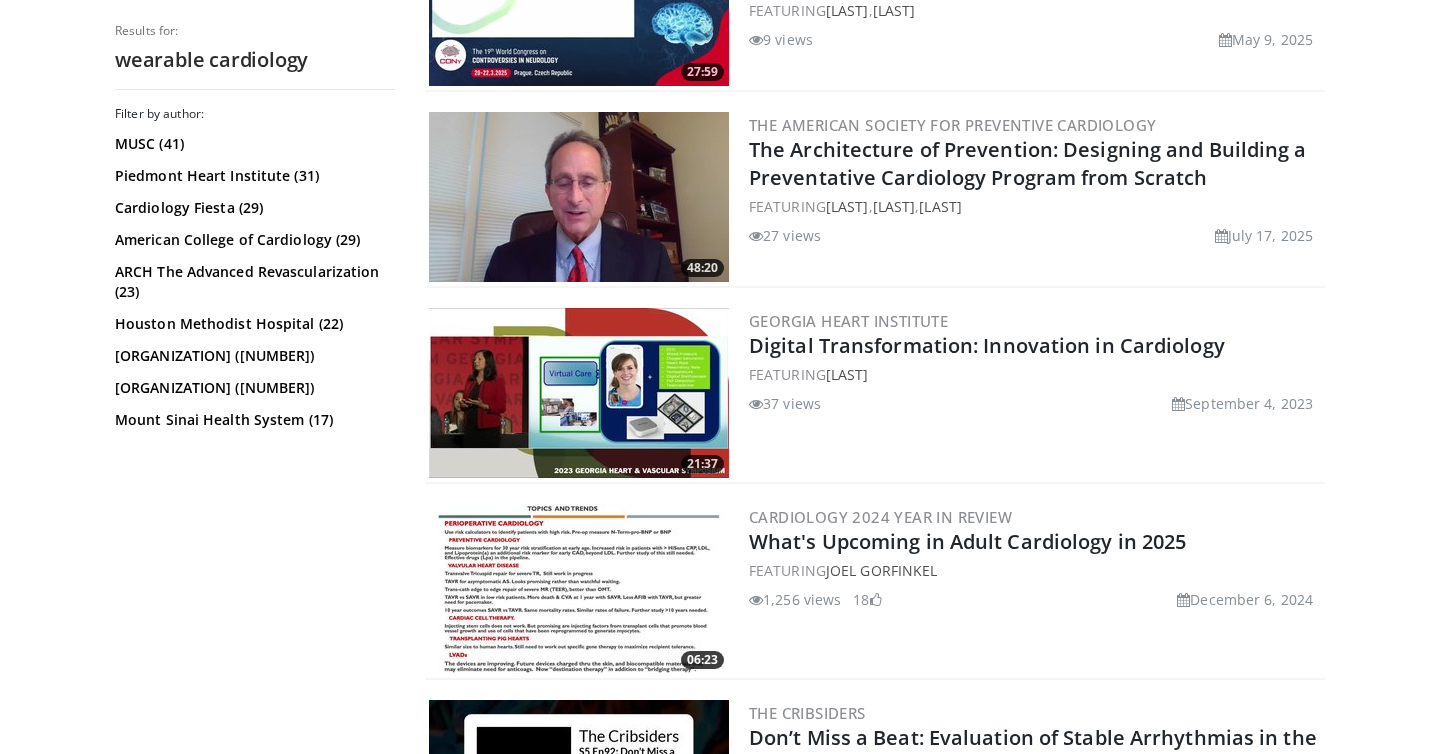 scroll, scrollTop: 2806, scrollLeft: 0, axis: vertical 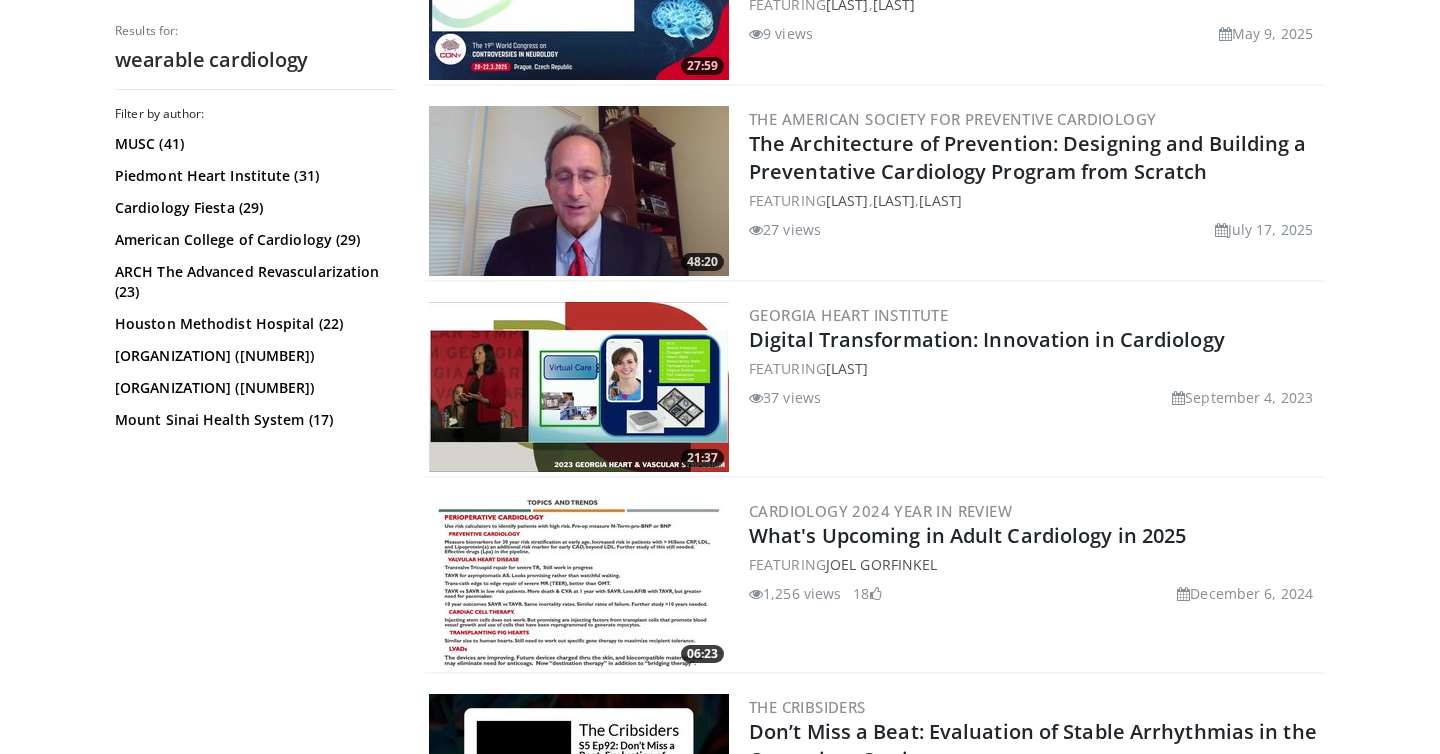 click at bounding box center (579, 387) 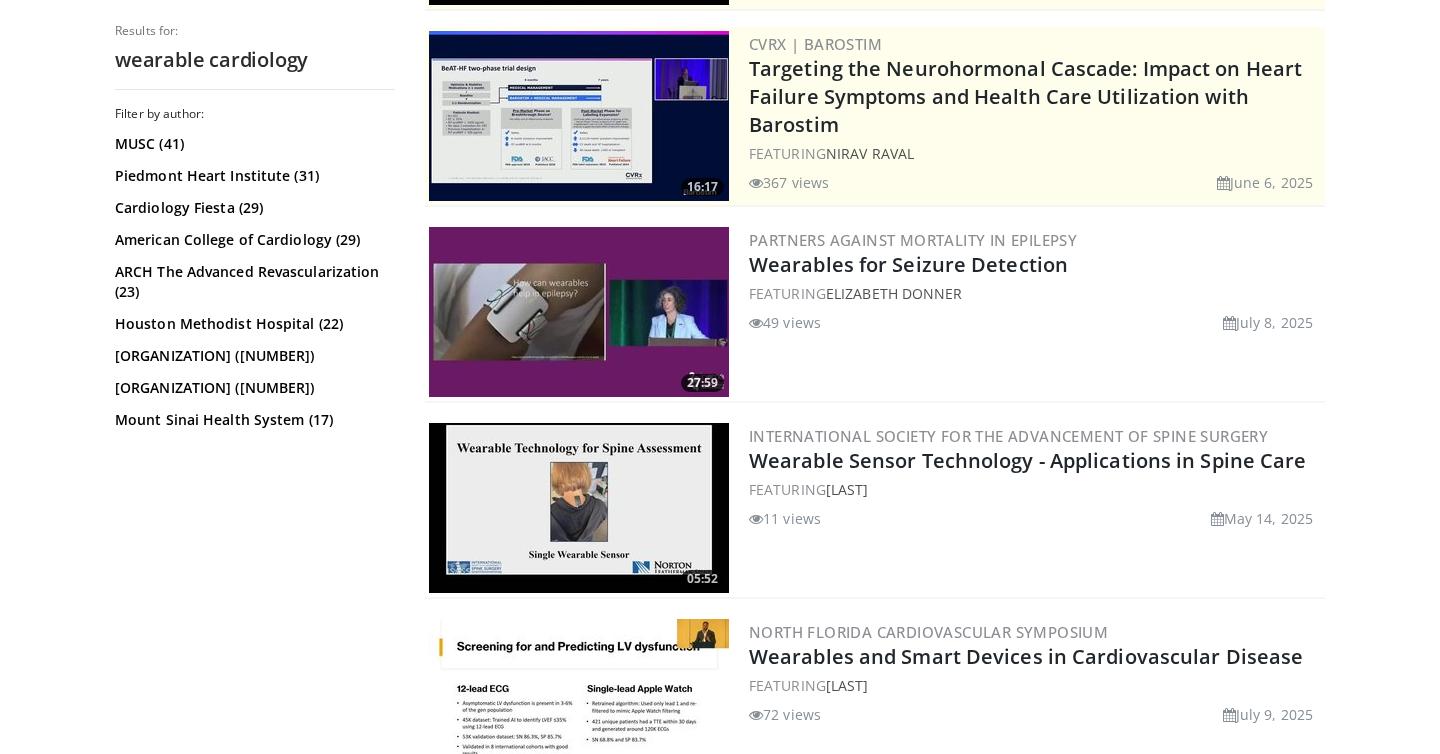 scroll, scrollTop: 0, scrollLeft: 0, axis: both 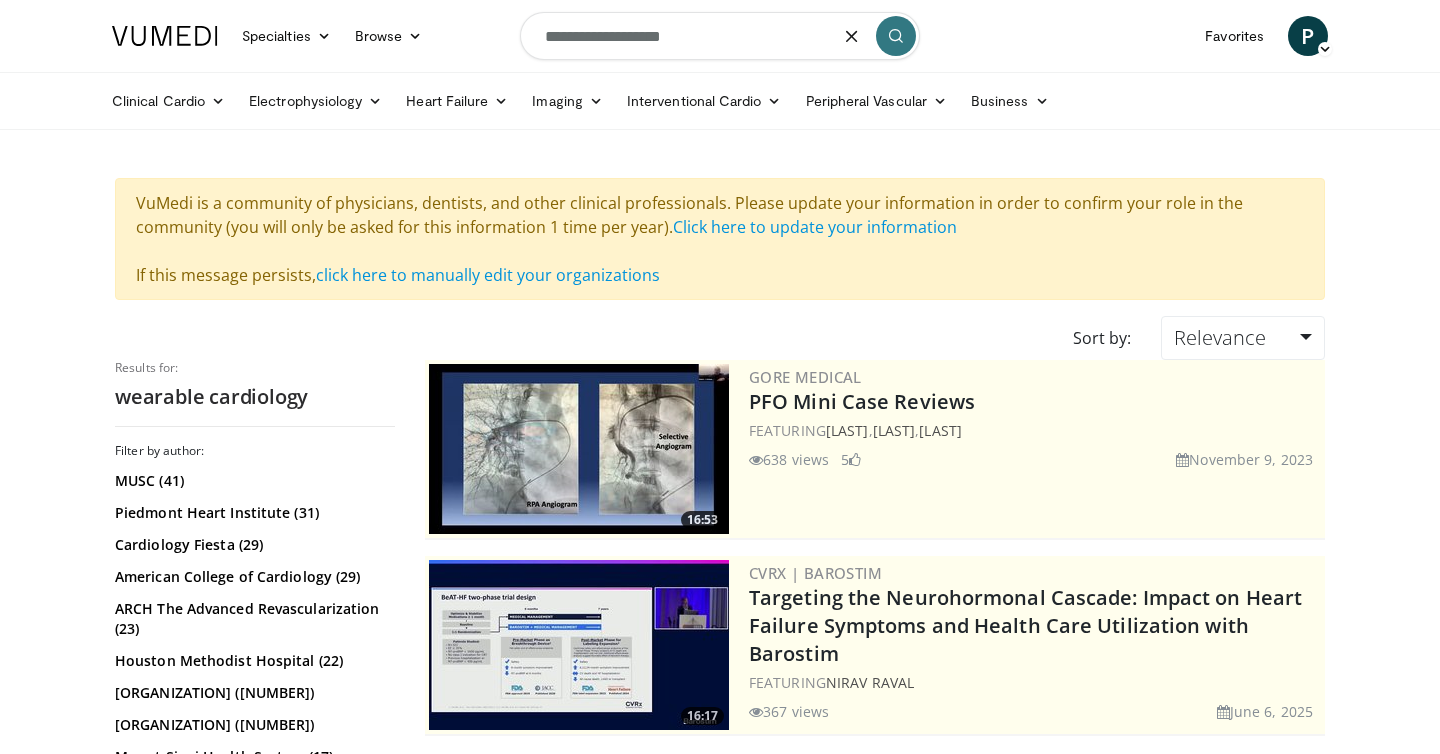 click on "**********" at bounding box center (720, 36) 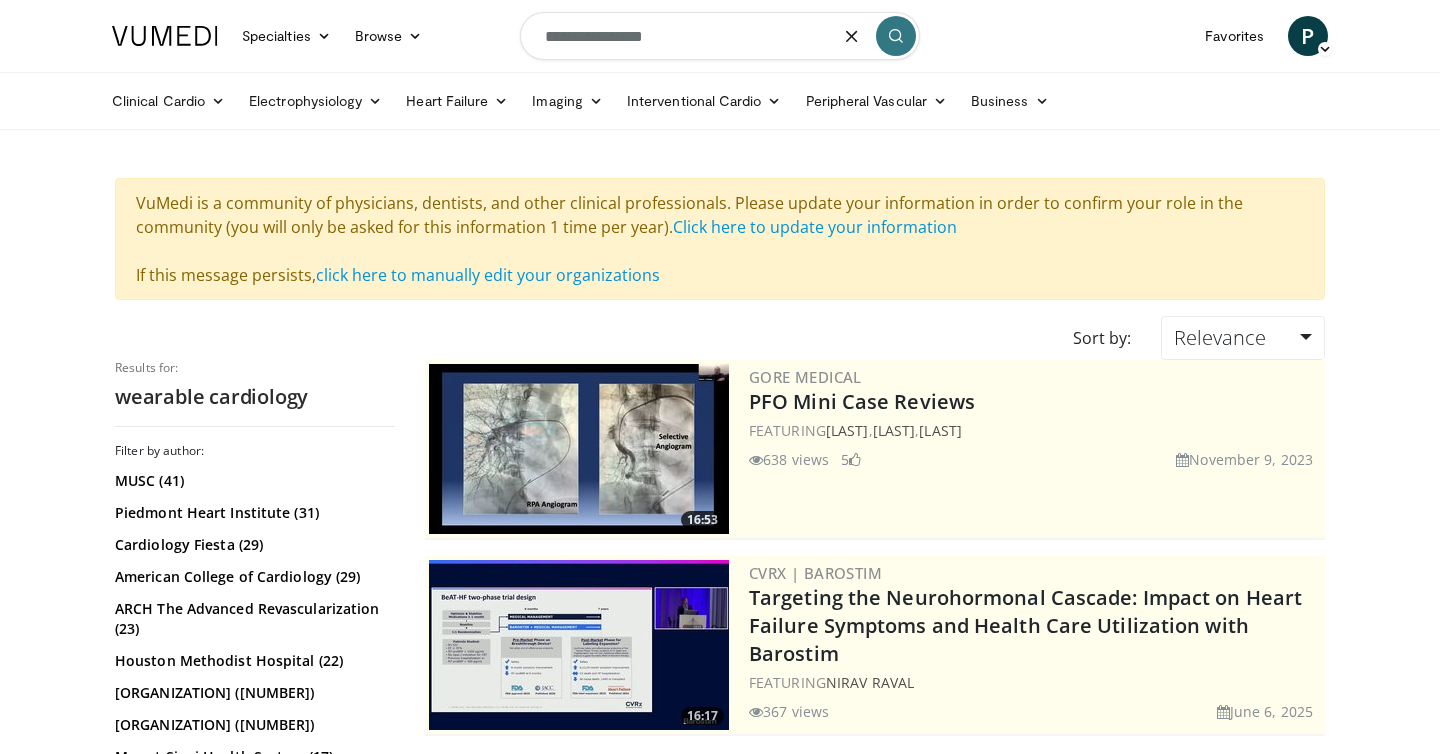 type on "**********" 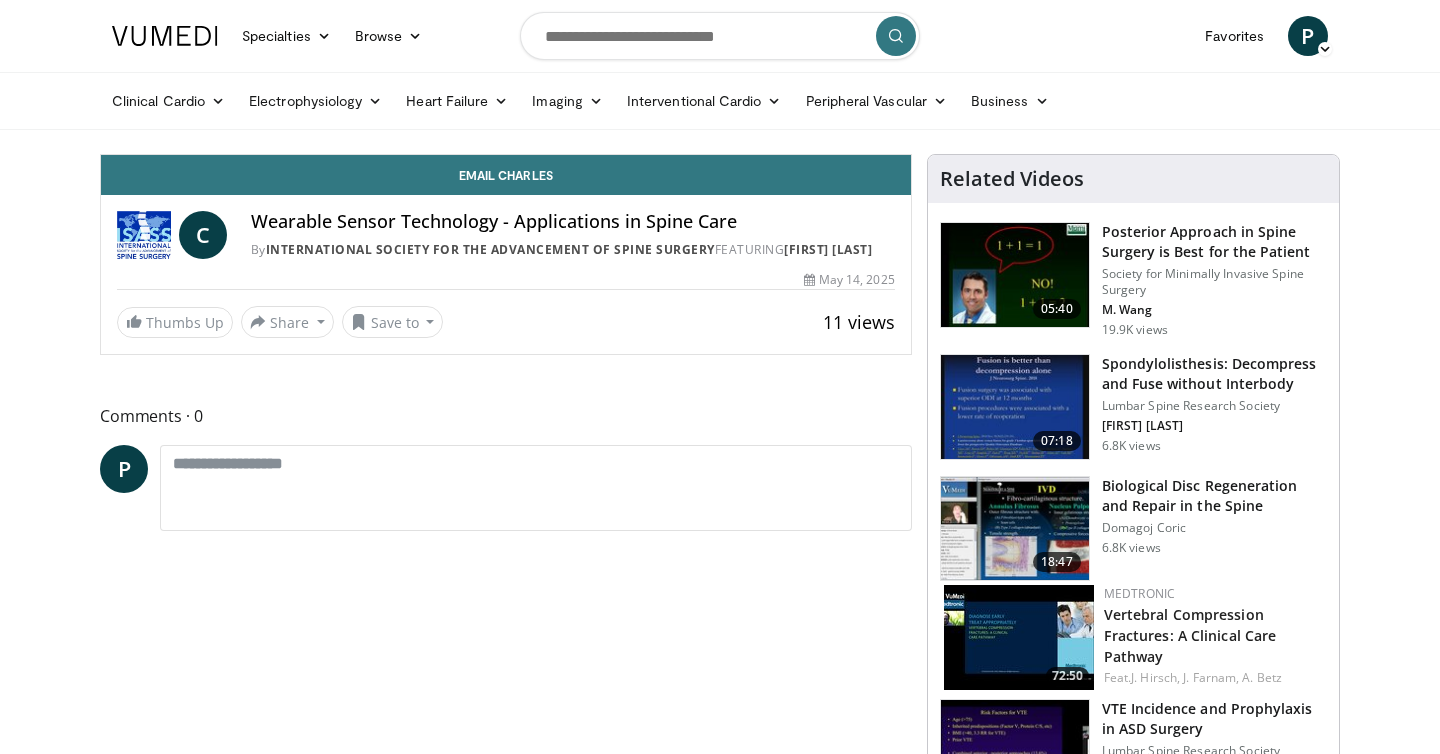 scroll, scrollTop: 0, scrollLeft: 0, axis: both 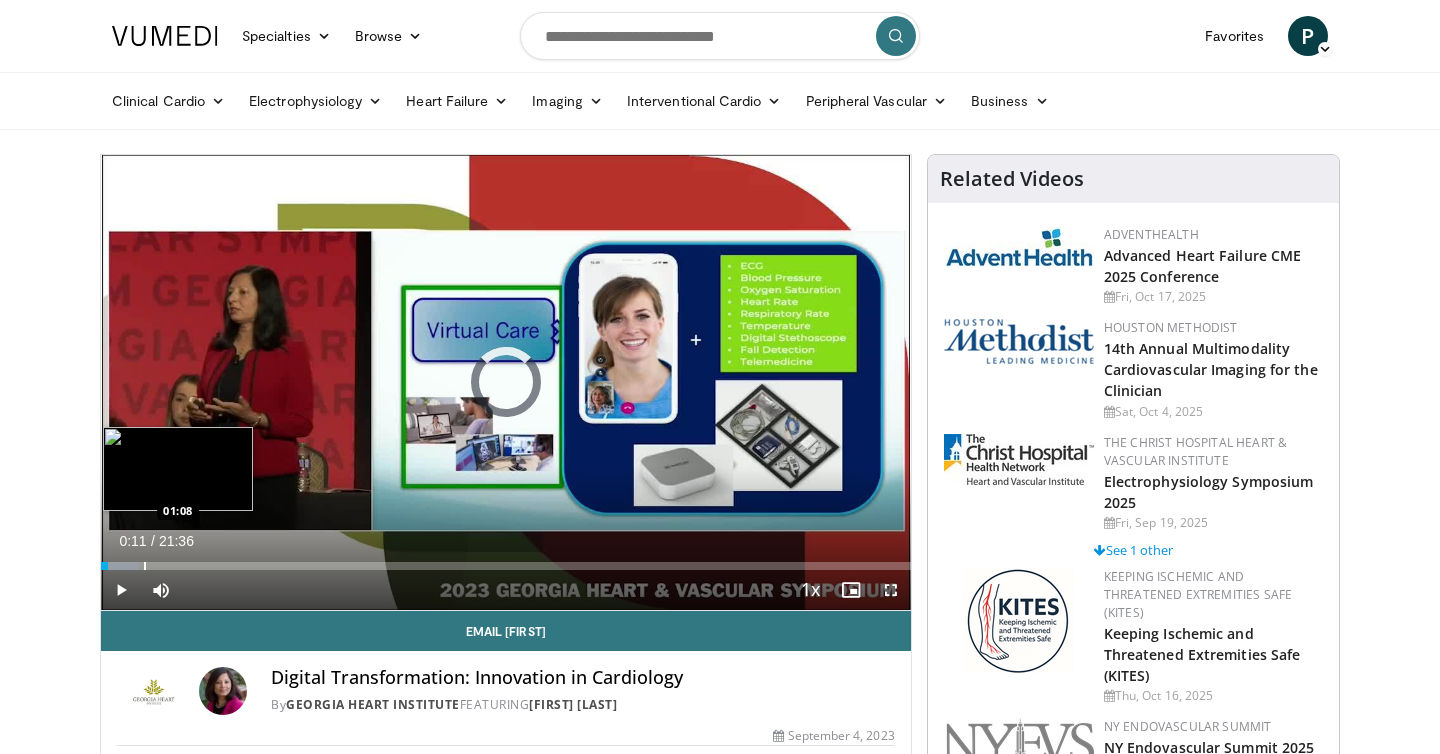 click at bounding box center (145, 566) 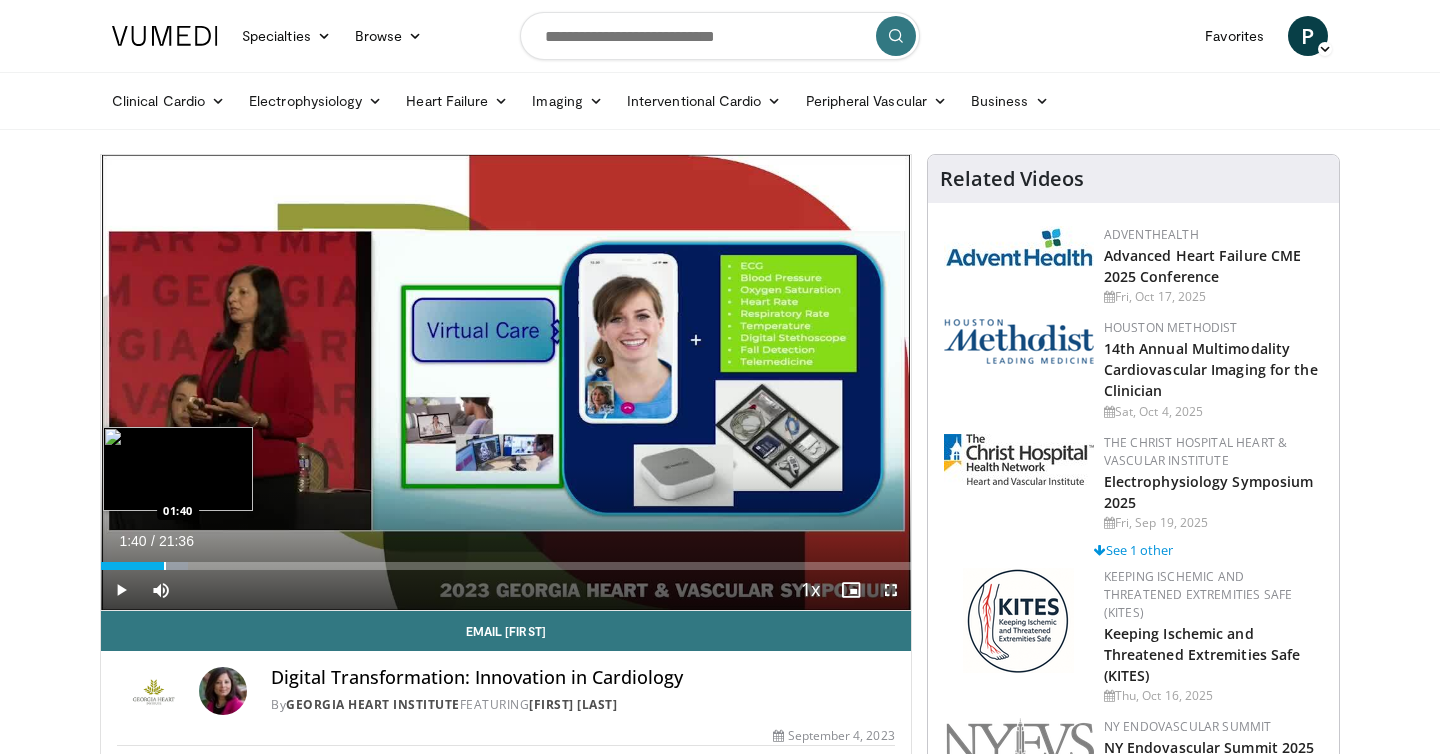 click at bounding box center (165, 566) 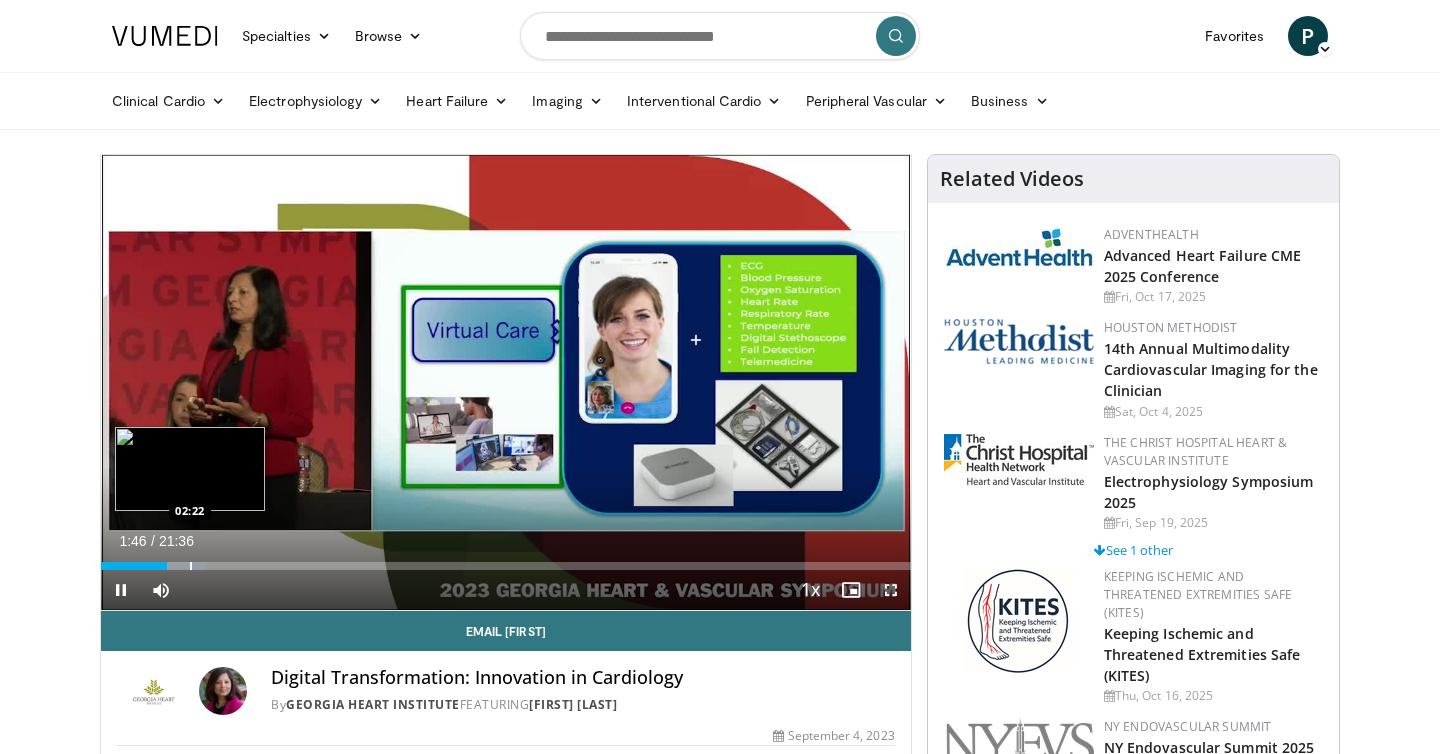click at bounding box center [191, 566] 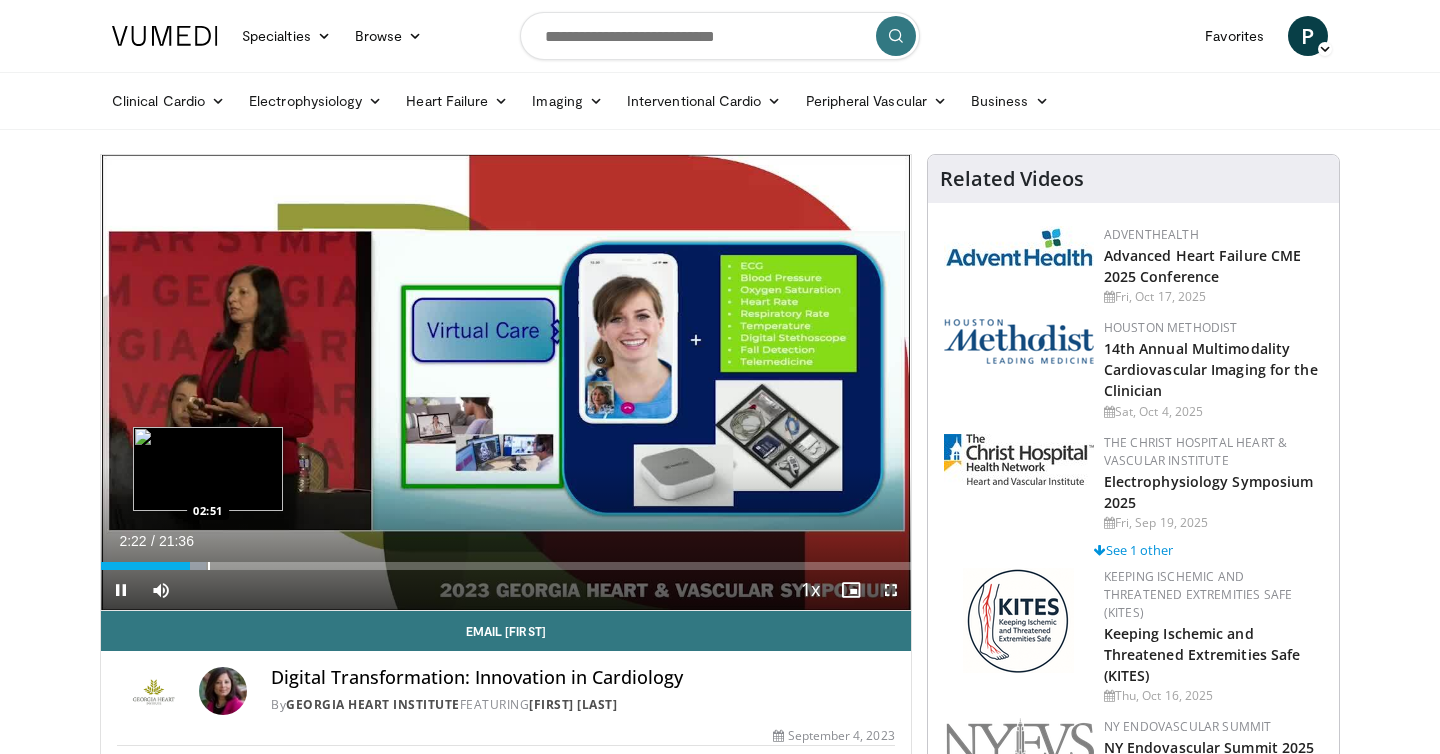 click at bounding box center [209, 566] 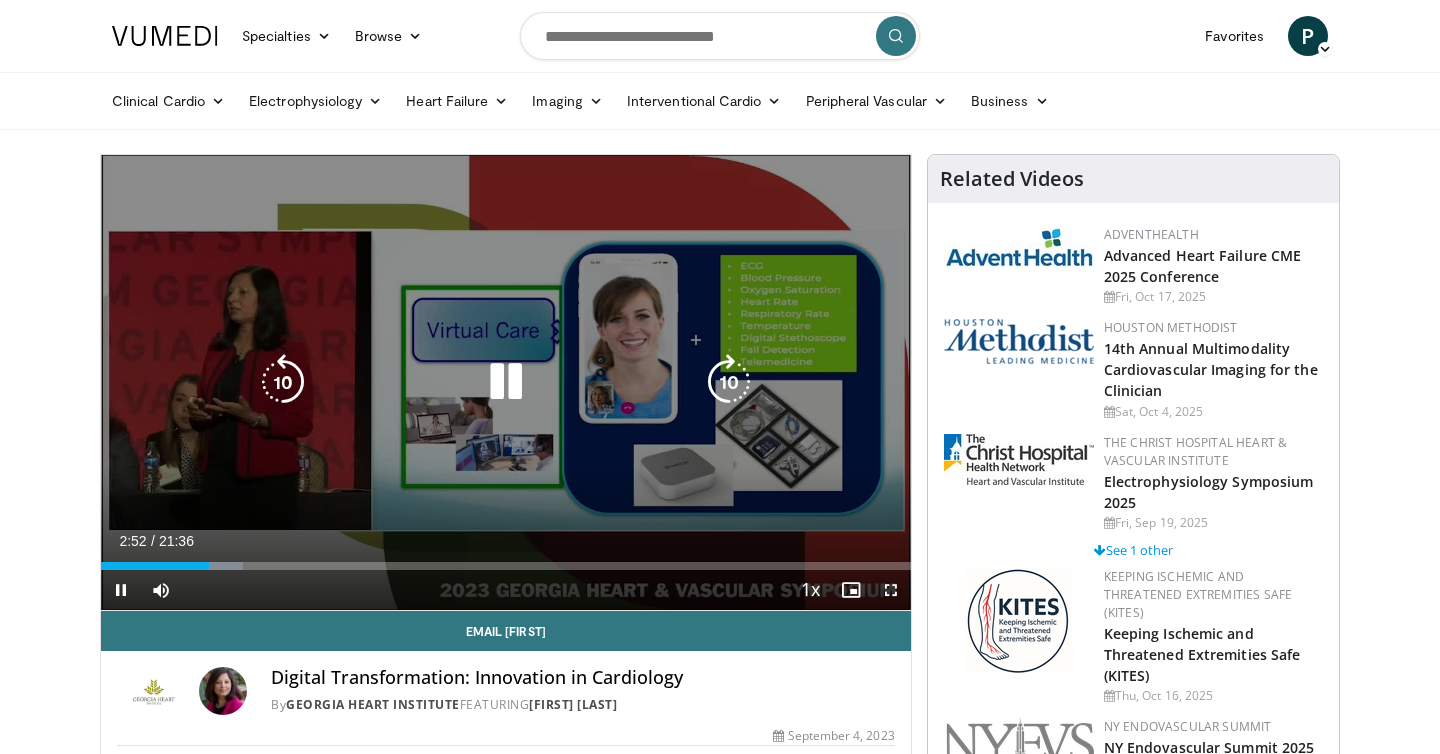 click at bounding box center [225, 566] 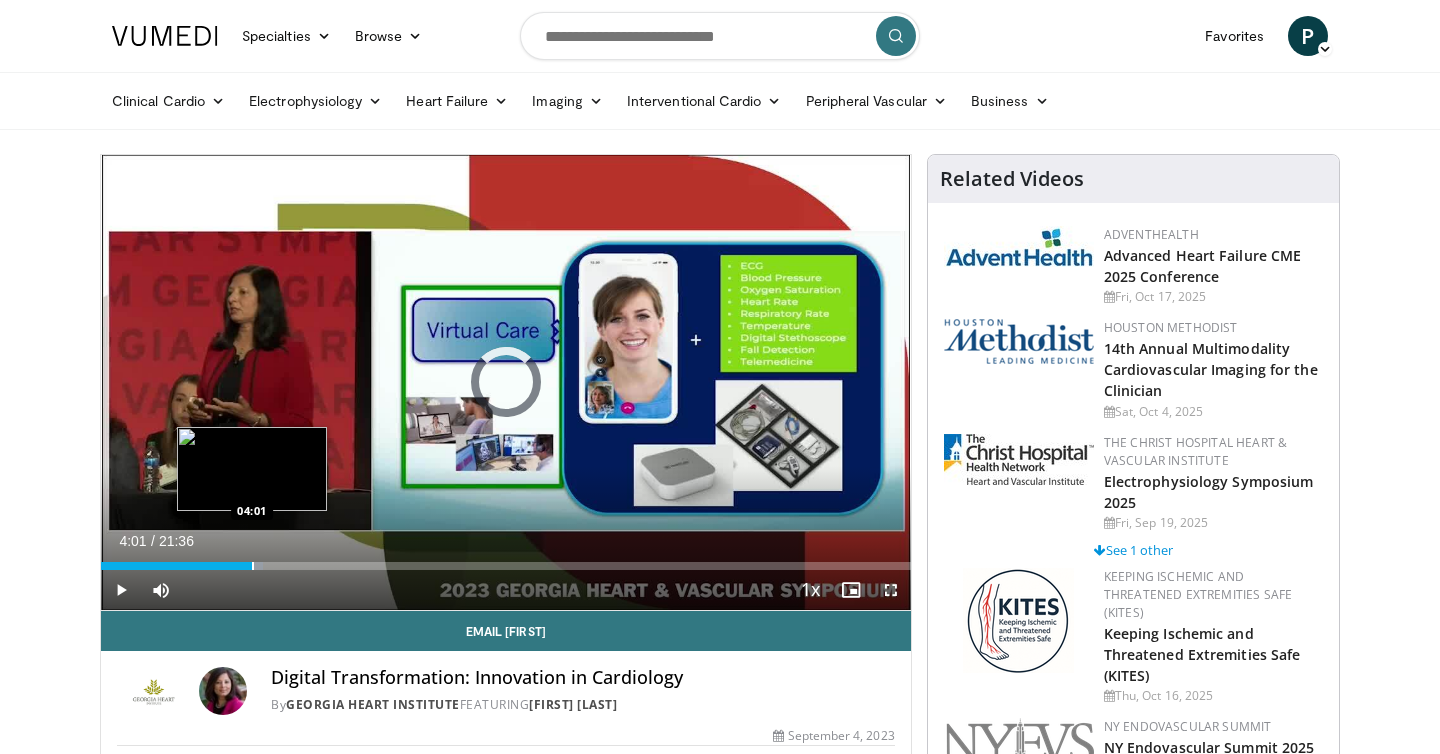 click at bounding box center (253, 566) 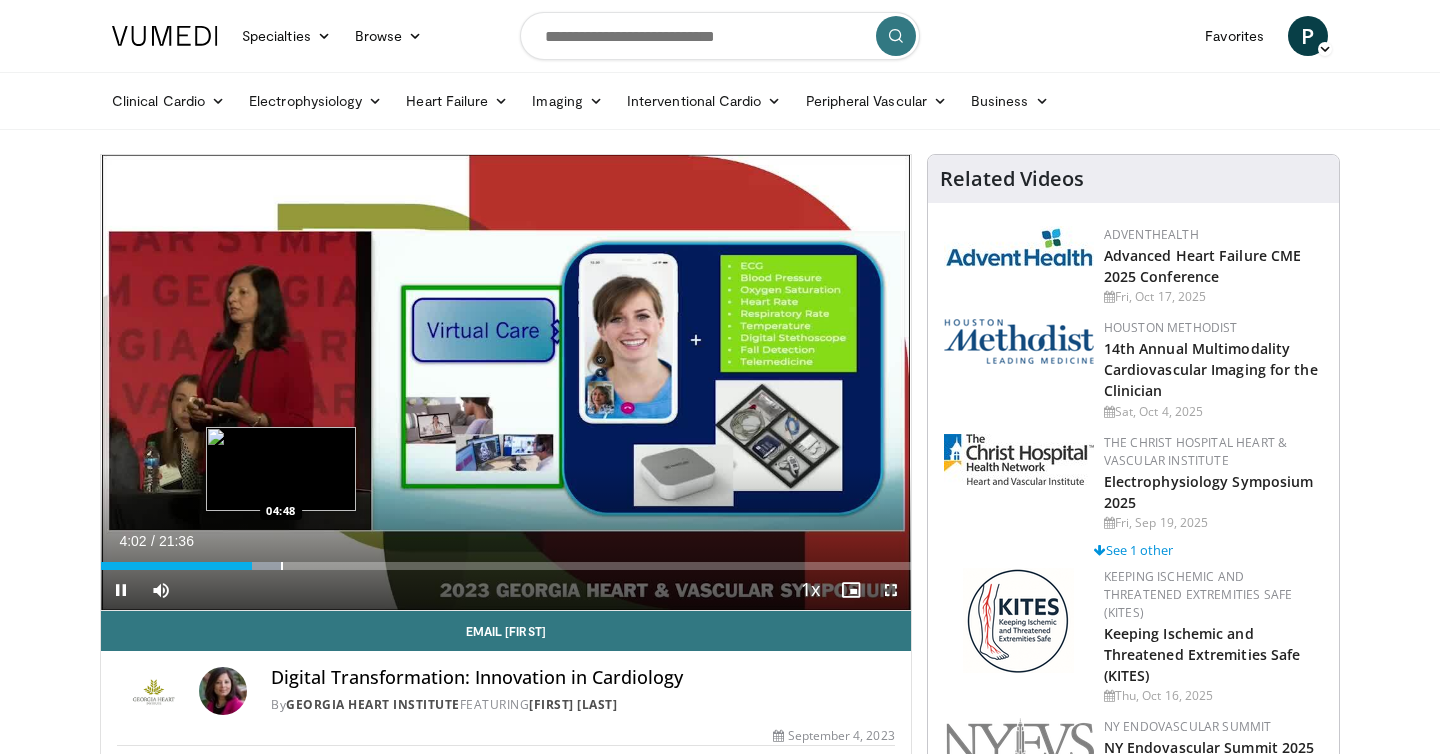 click on "10 seconds
Tap to unmute" at bounding box center (506, 382) 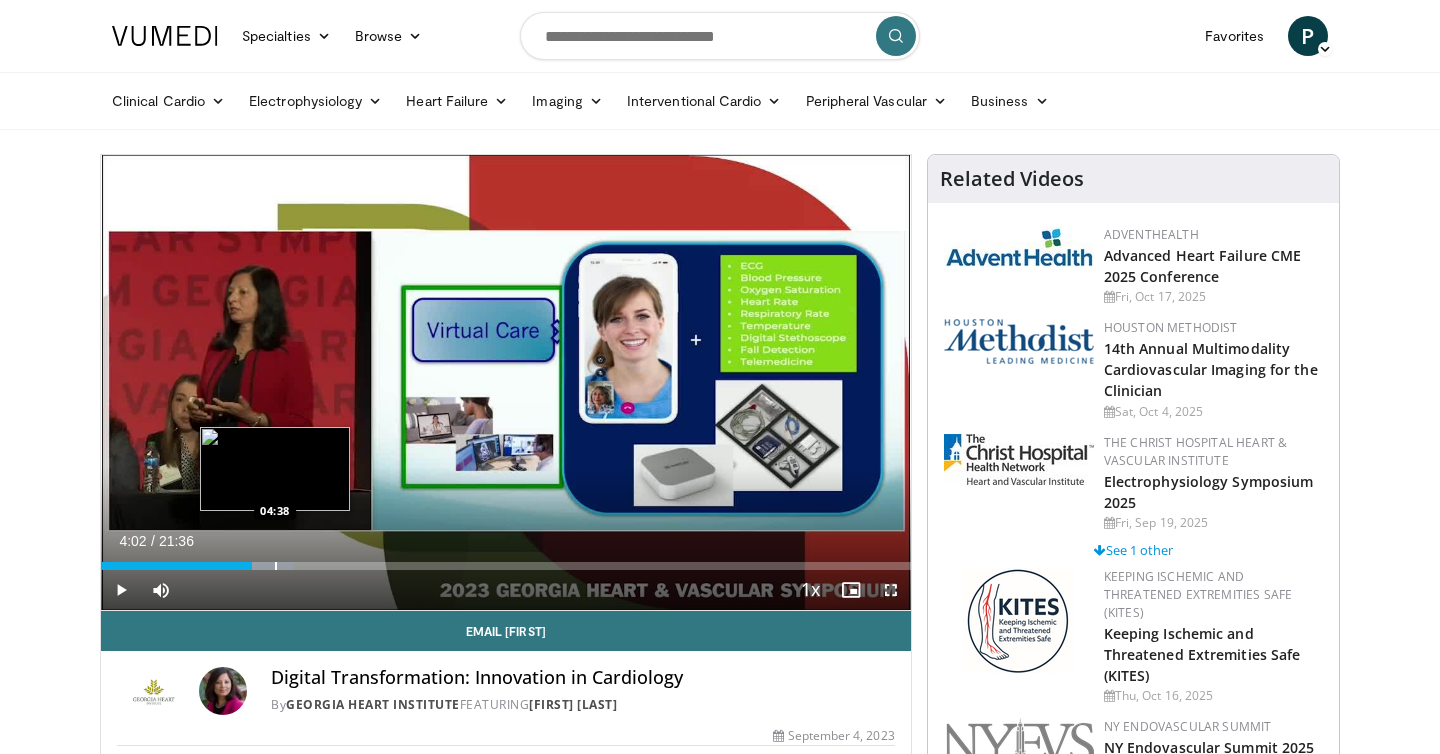 click at bounding box center (276, 566) 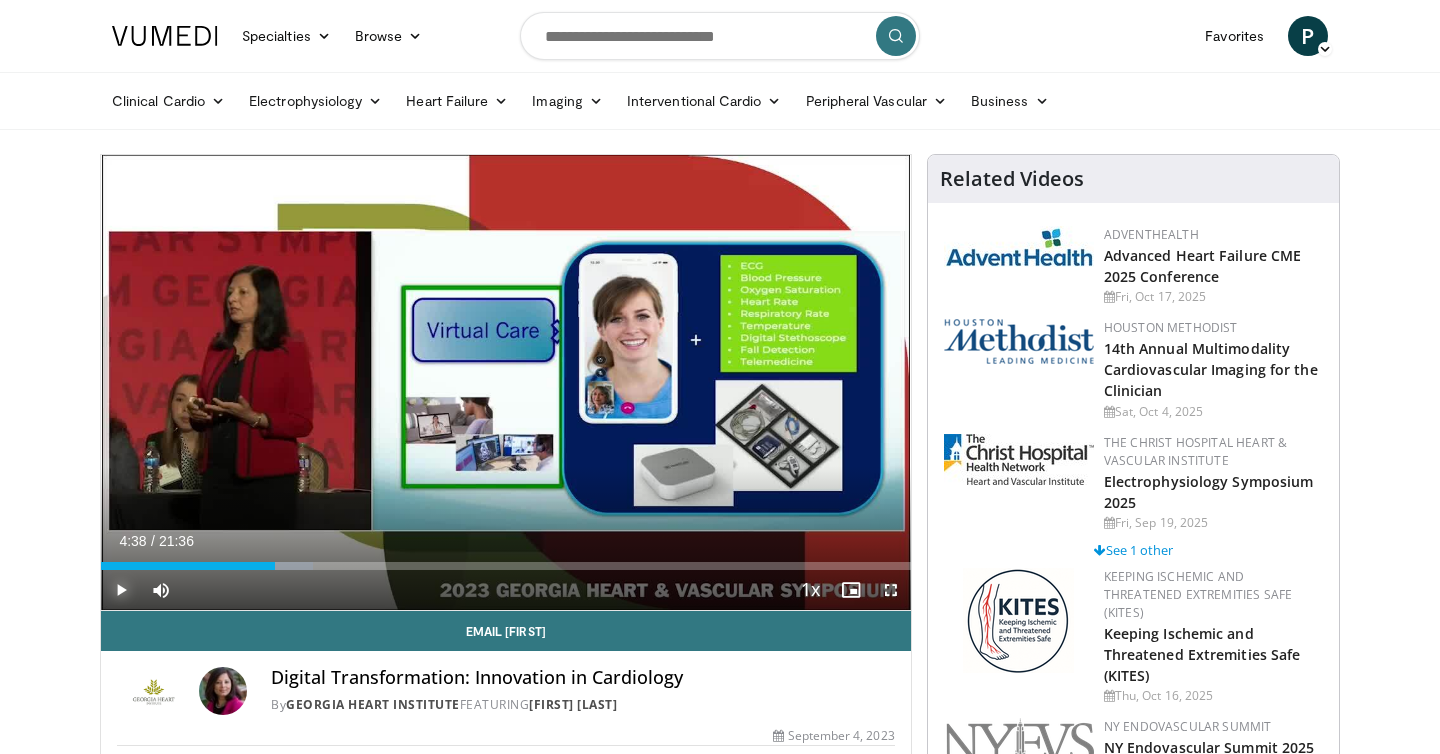 click at bounding box center [121, 590] 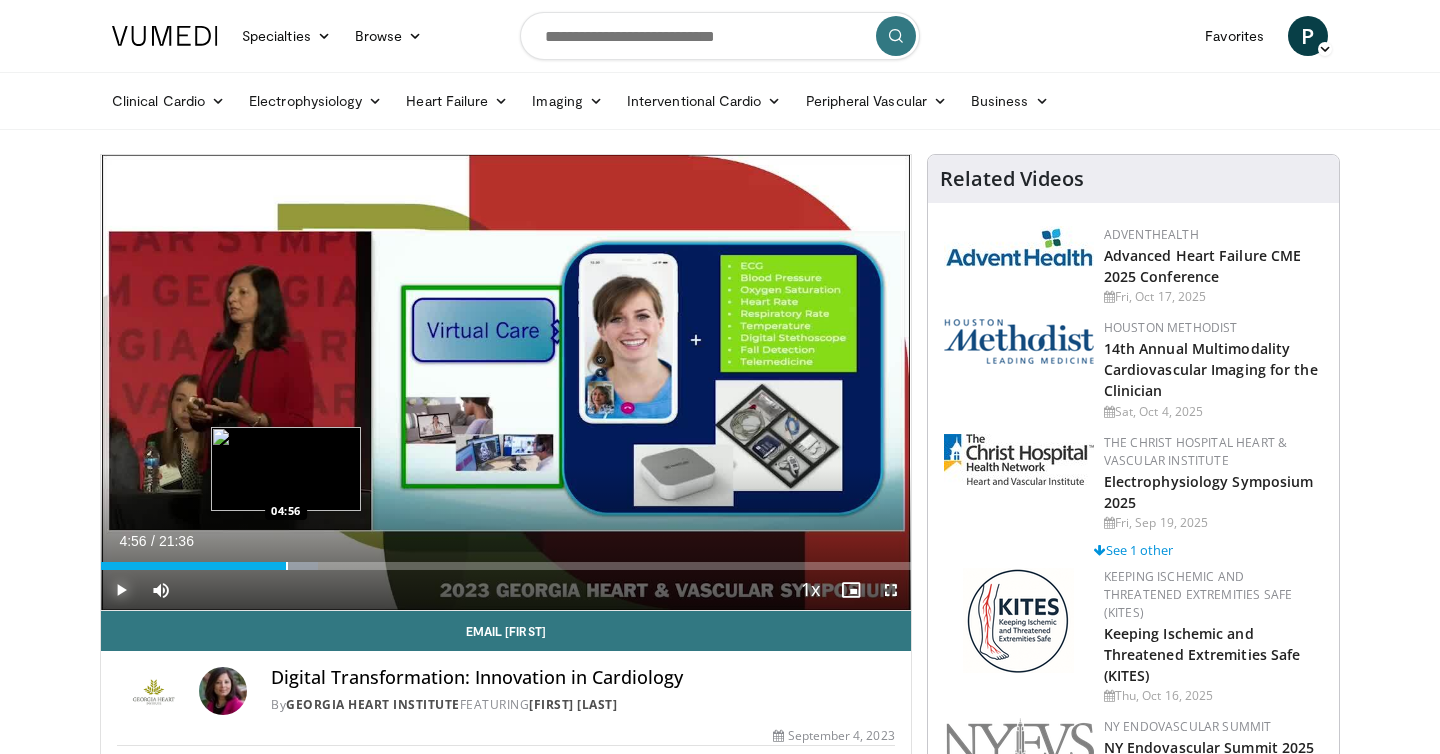 click at bounding box center (287, 566) 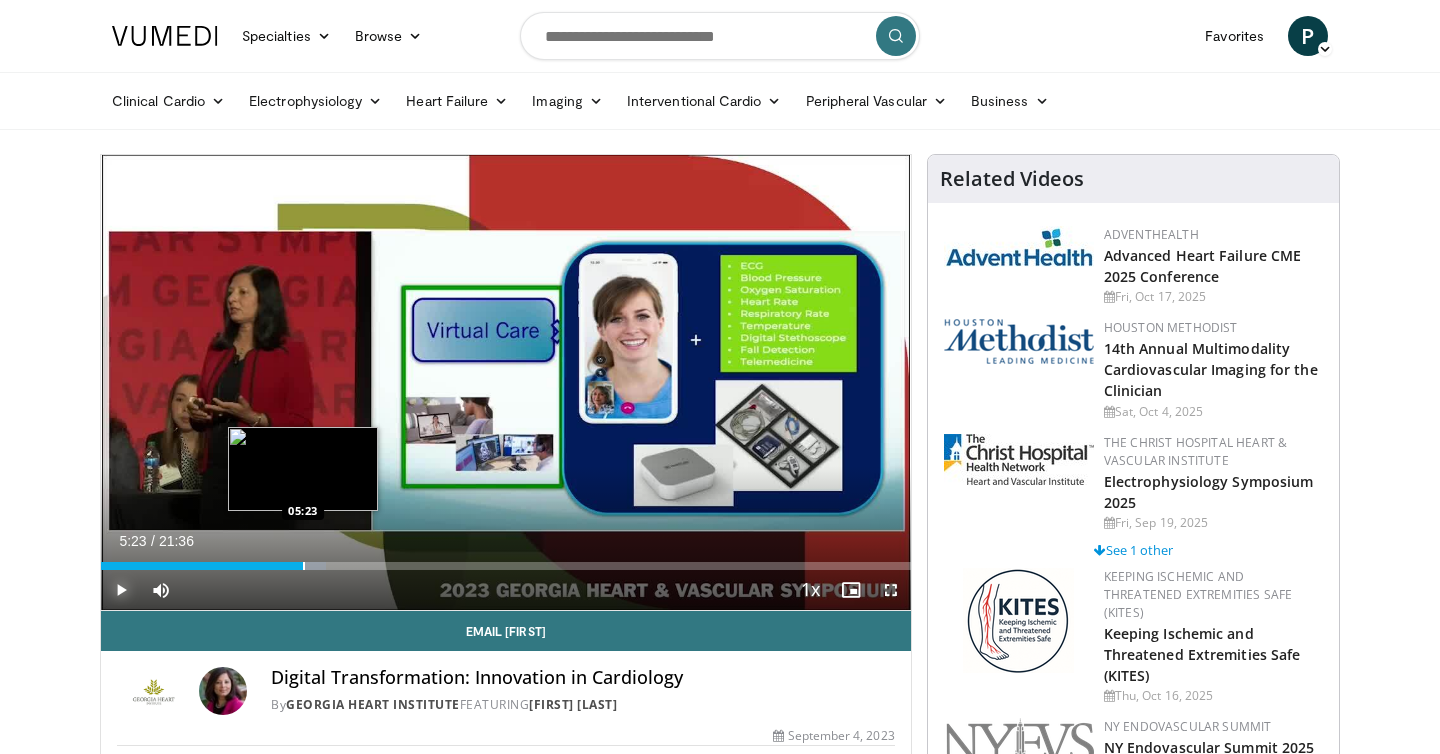 click at bounding box center (304, 566) 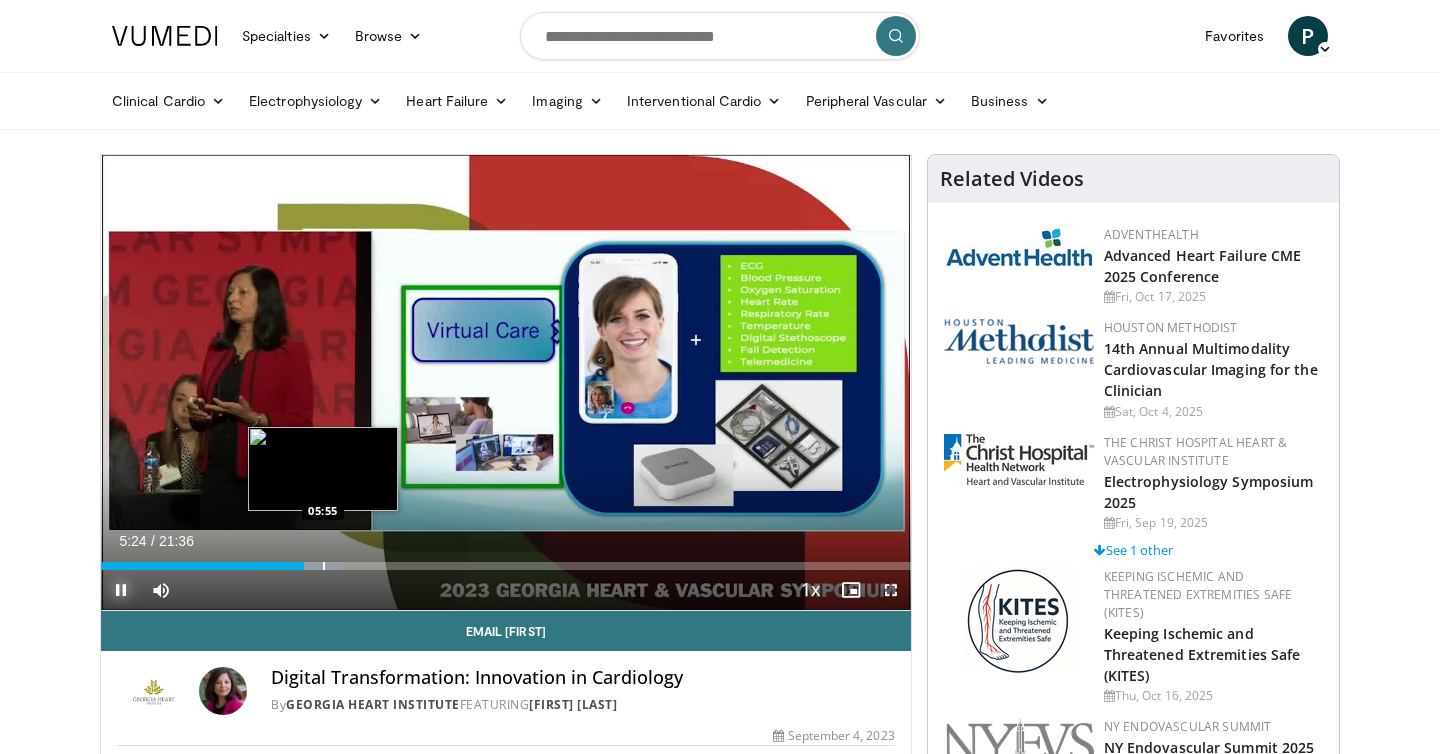 click at bounding box center [324, 566] 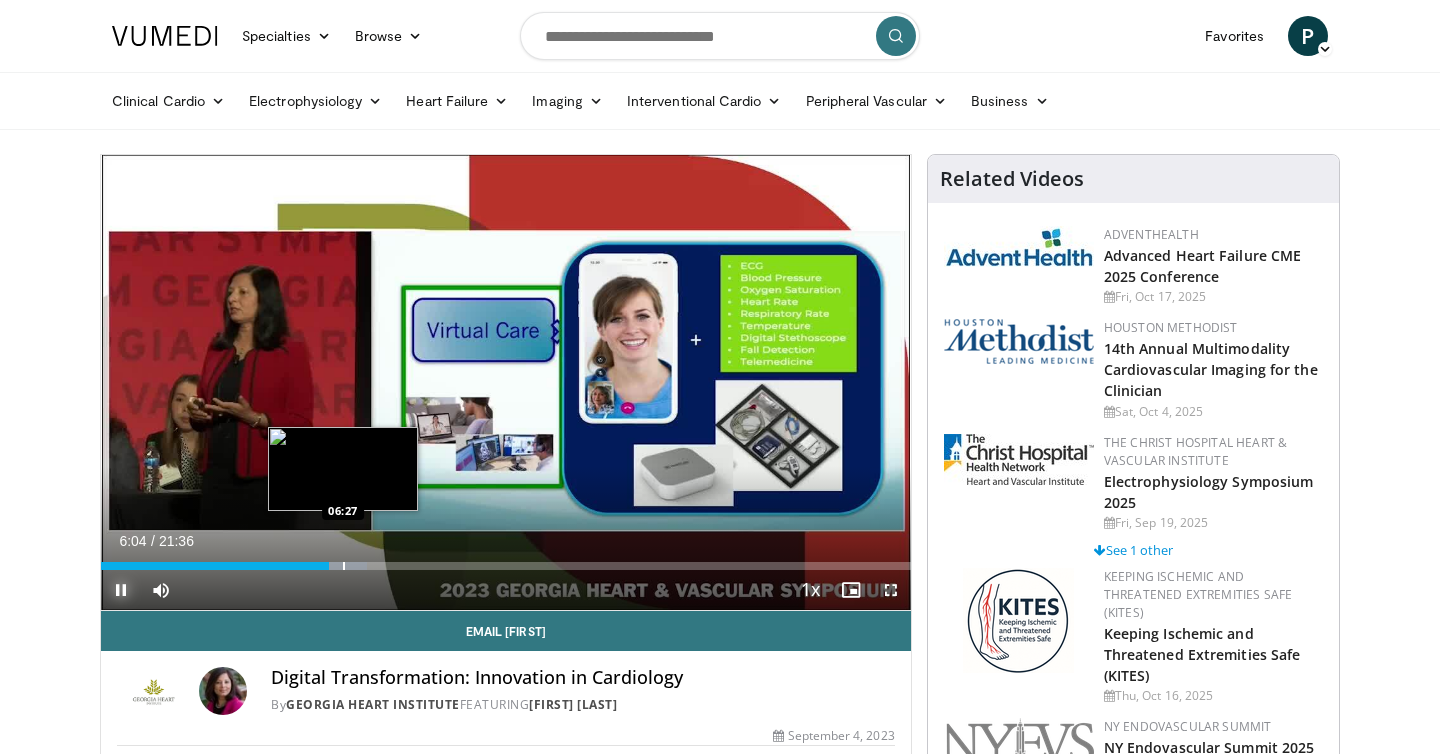 click at bounding box center [344, 566] 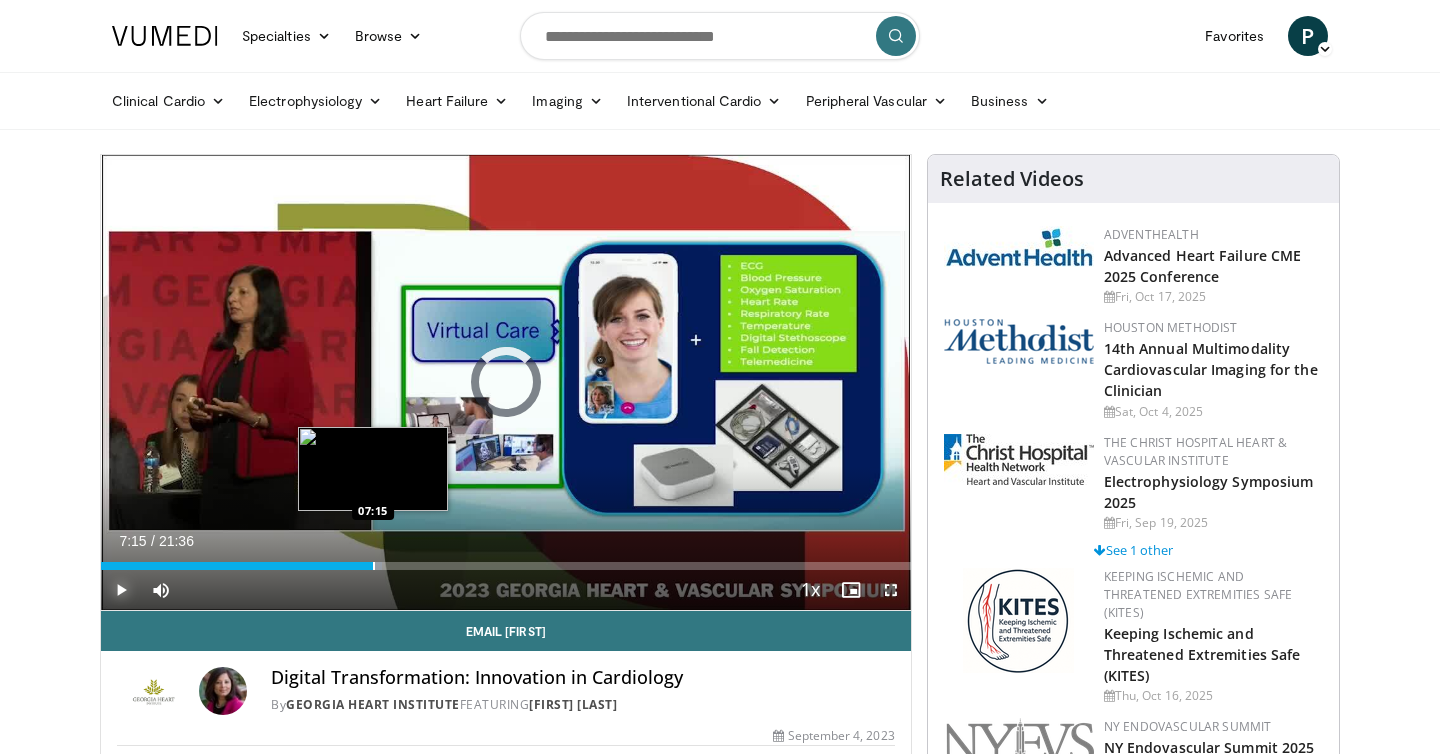click at bounding box center (374, 566) 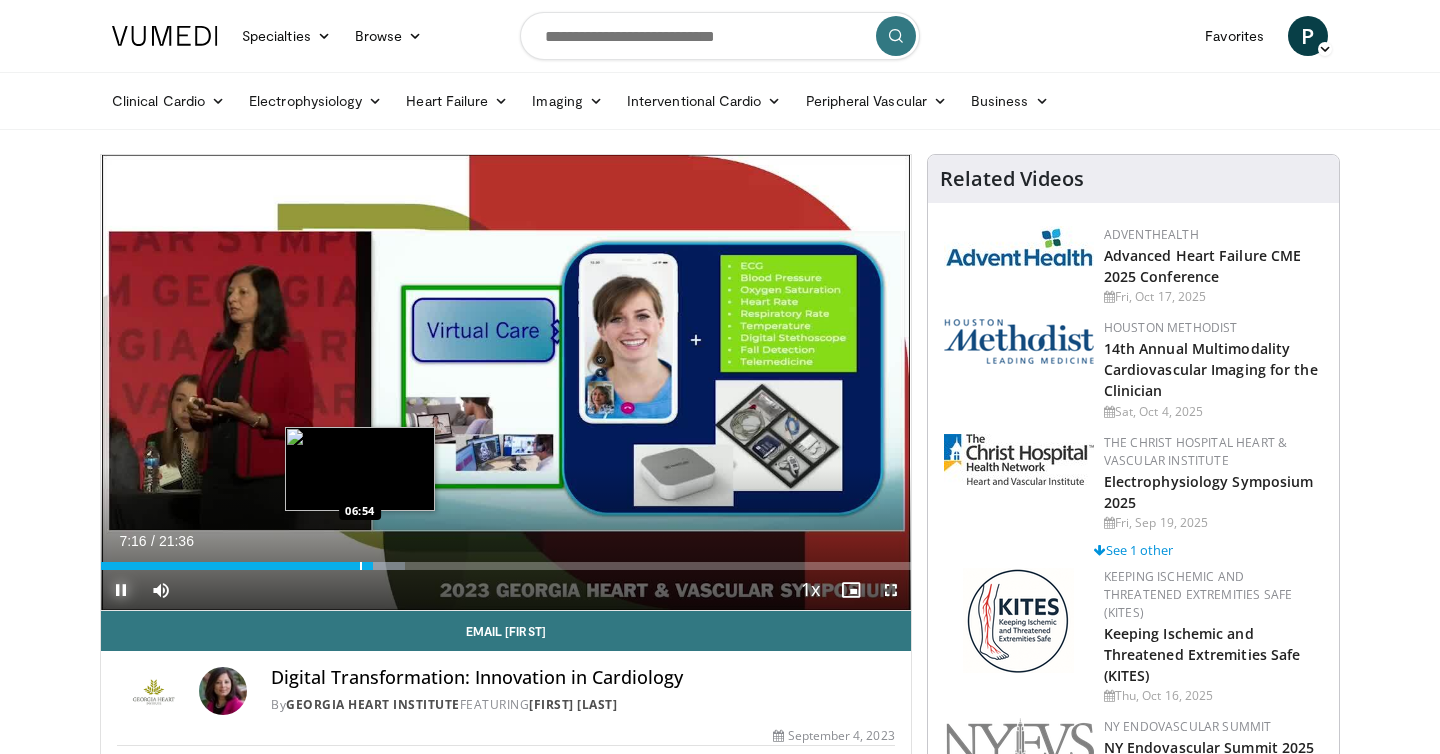 click at bounding box center (361, 566) 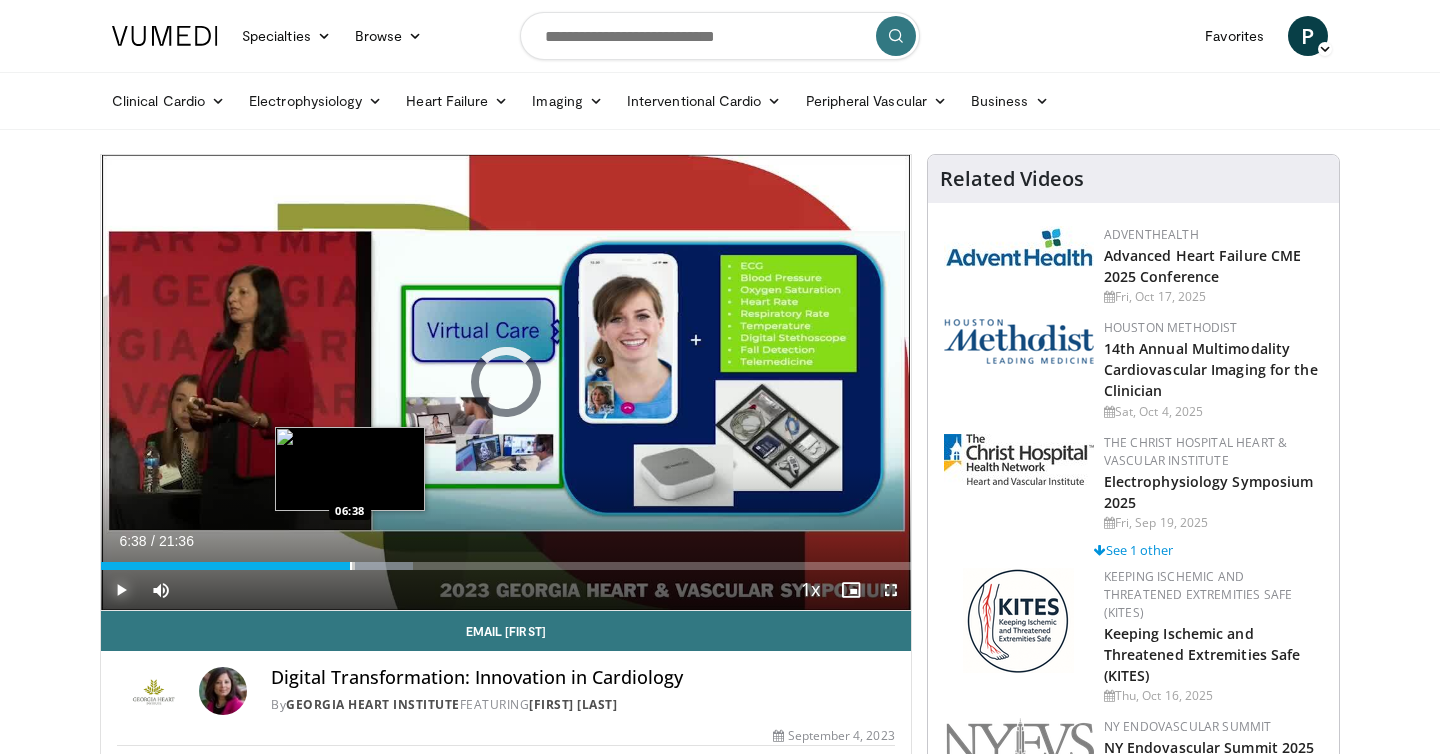 click at bounding box center [351, 566] 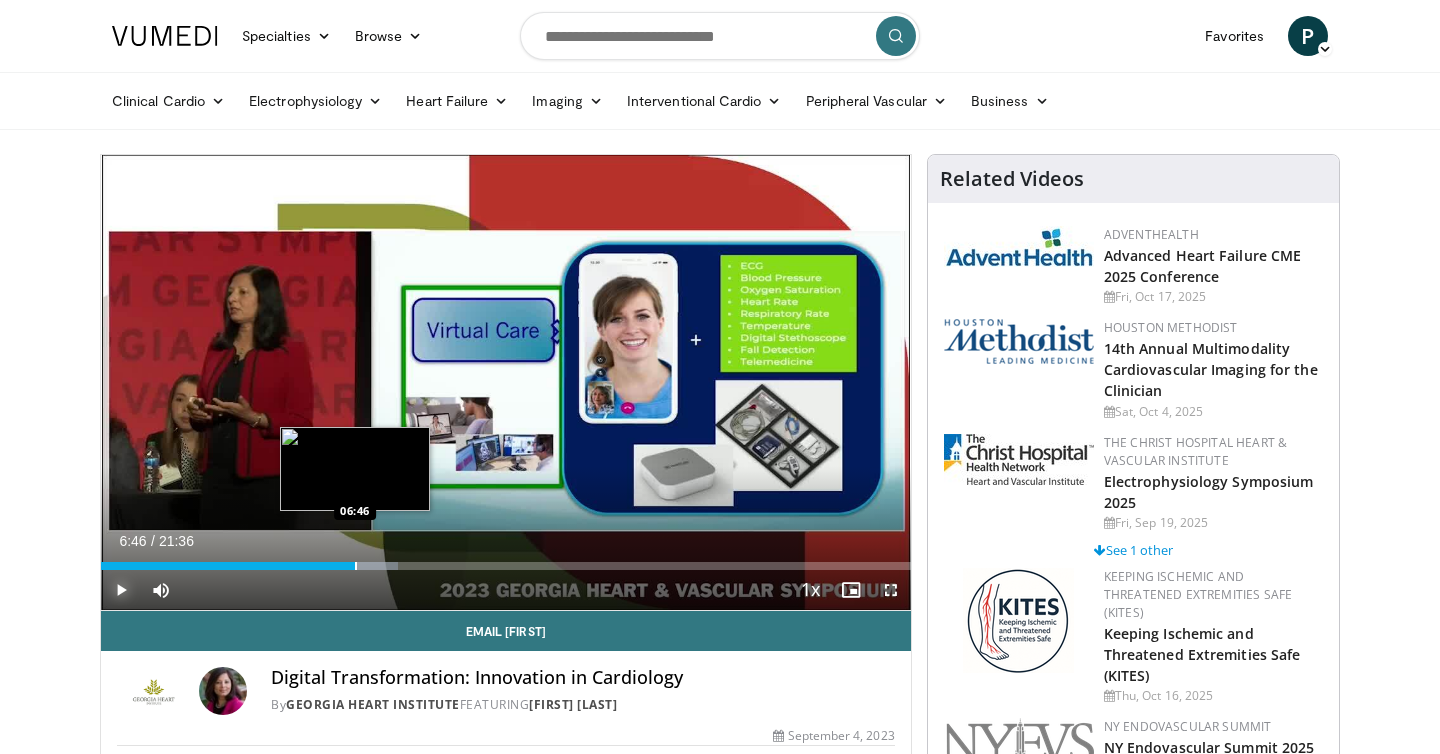 click at bounding box center (356, 566) 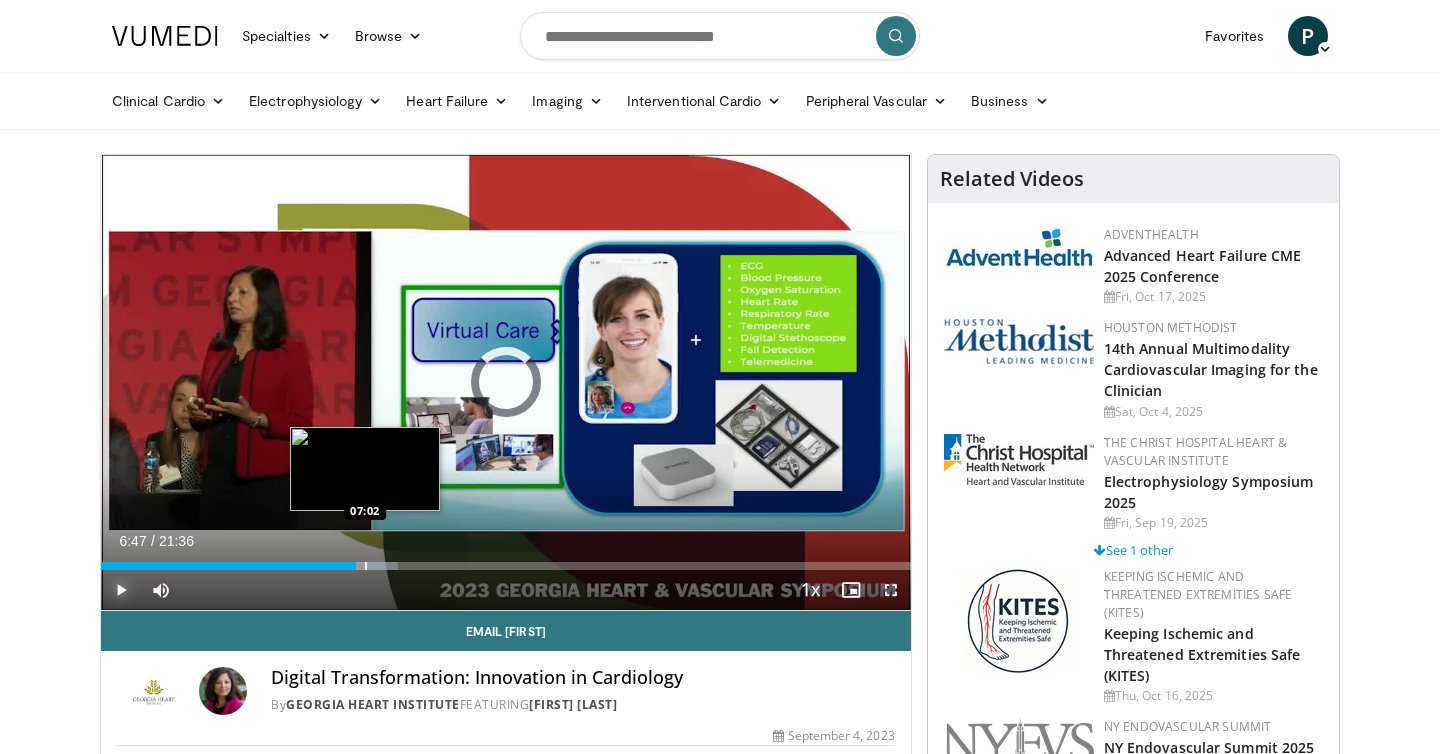 click at bounding box center [366, 566] 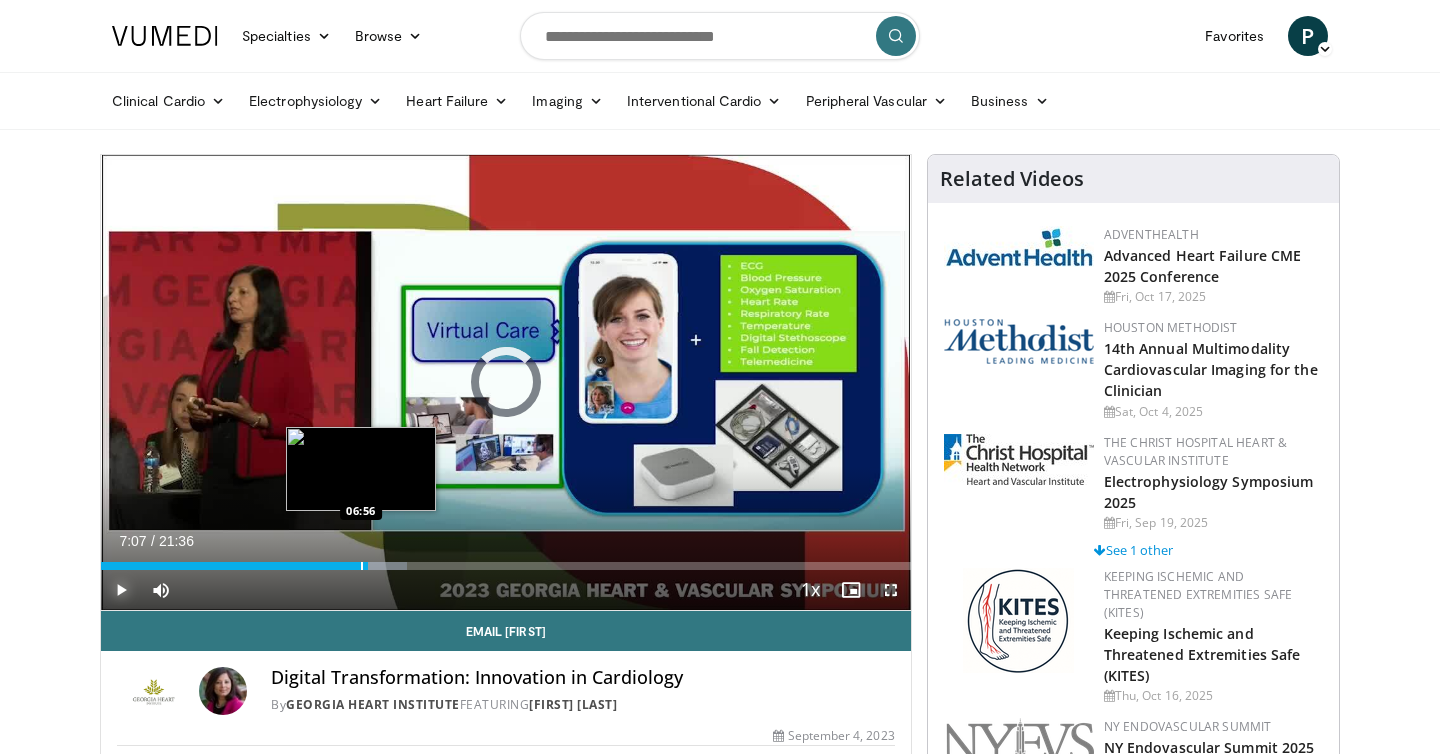 click at bounding box center (362, 566) 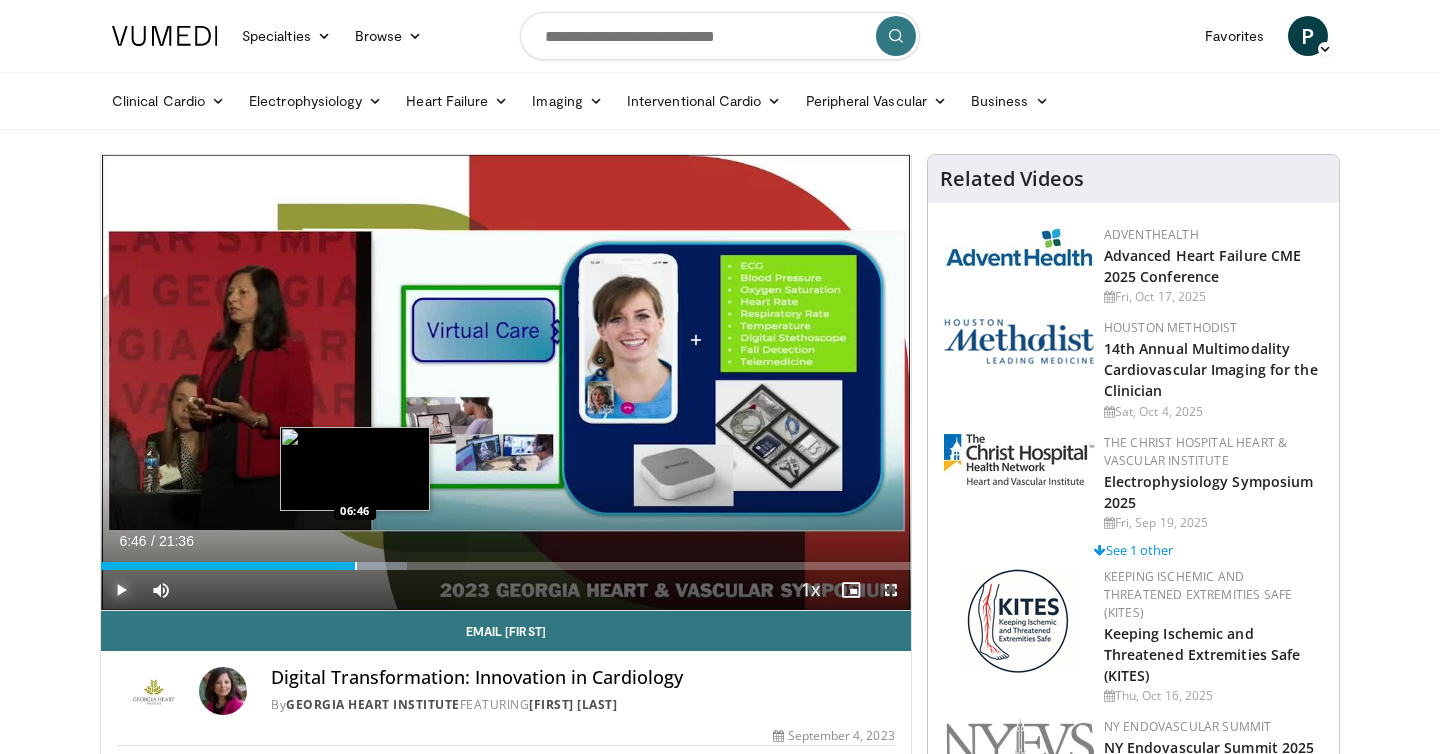 click at bounding box center (356, 566) 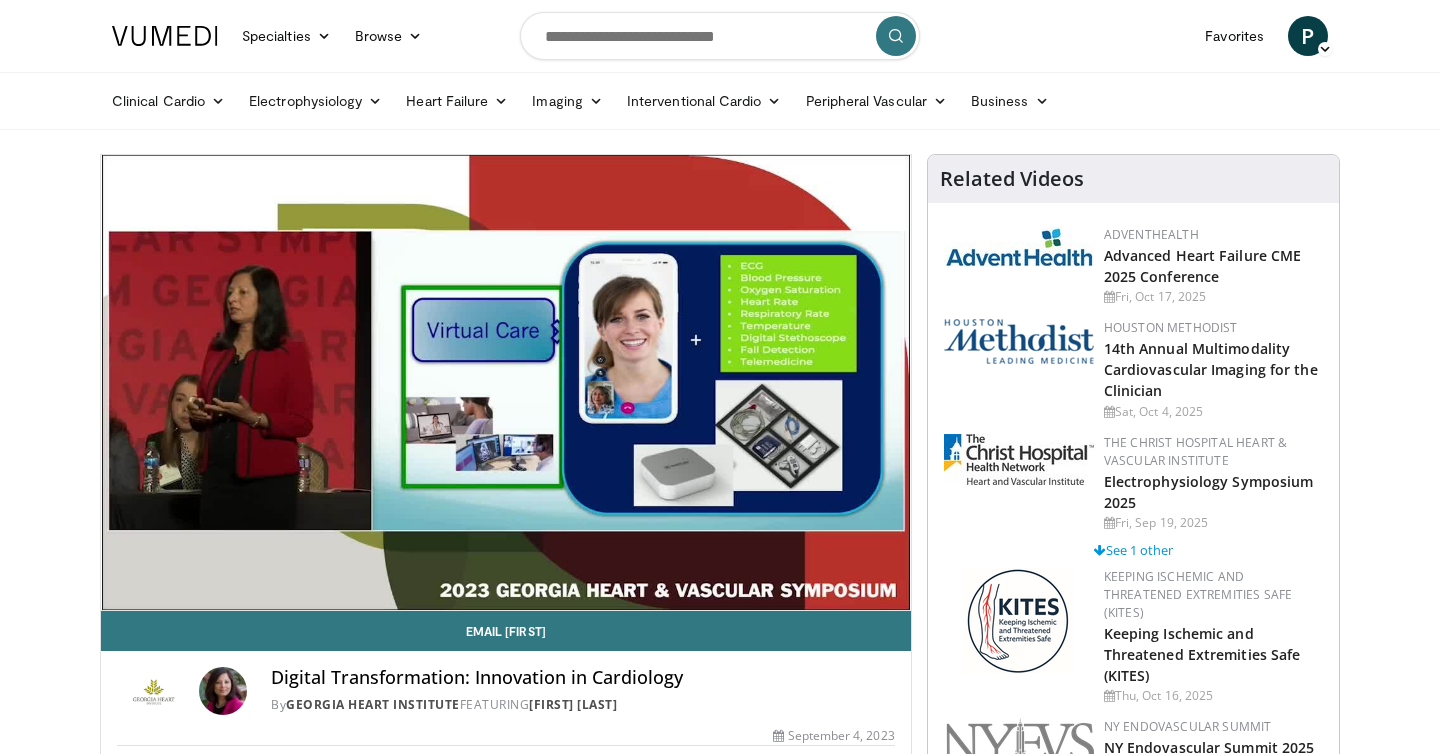 click on "10 seconds
Tap to unmute" at bounding box center (506, 382) 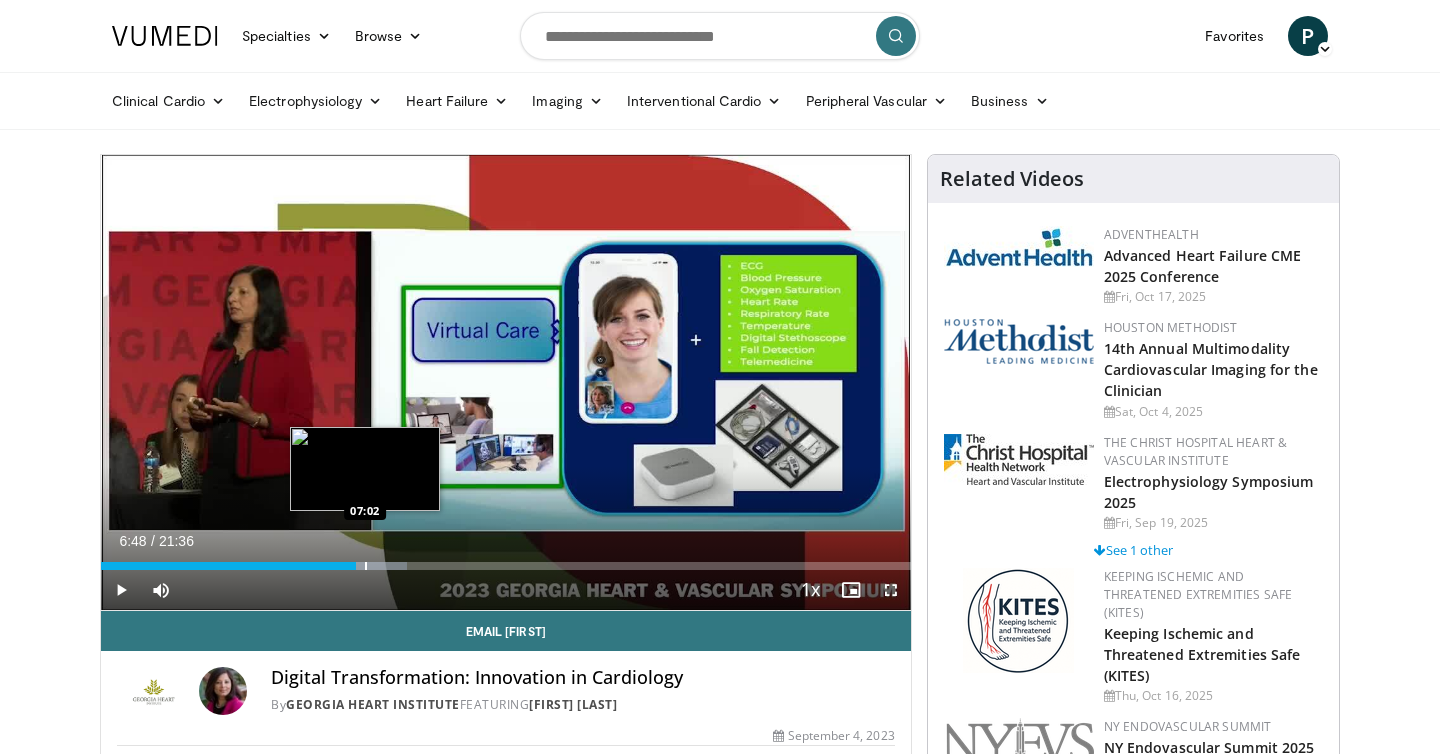click at bounding box center (366, 566) 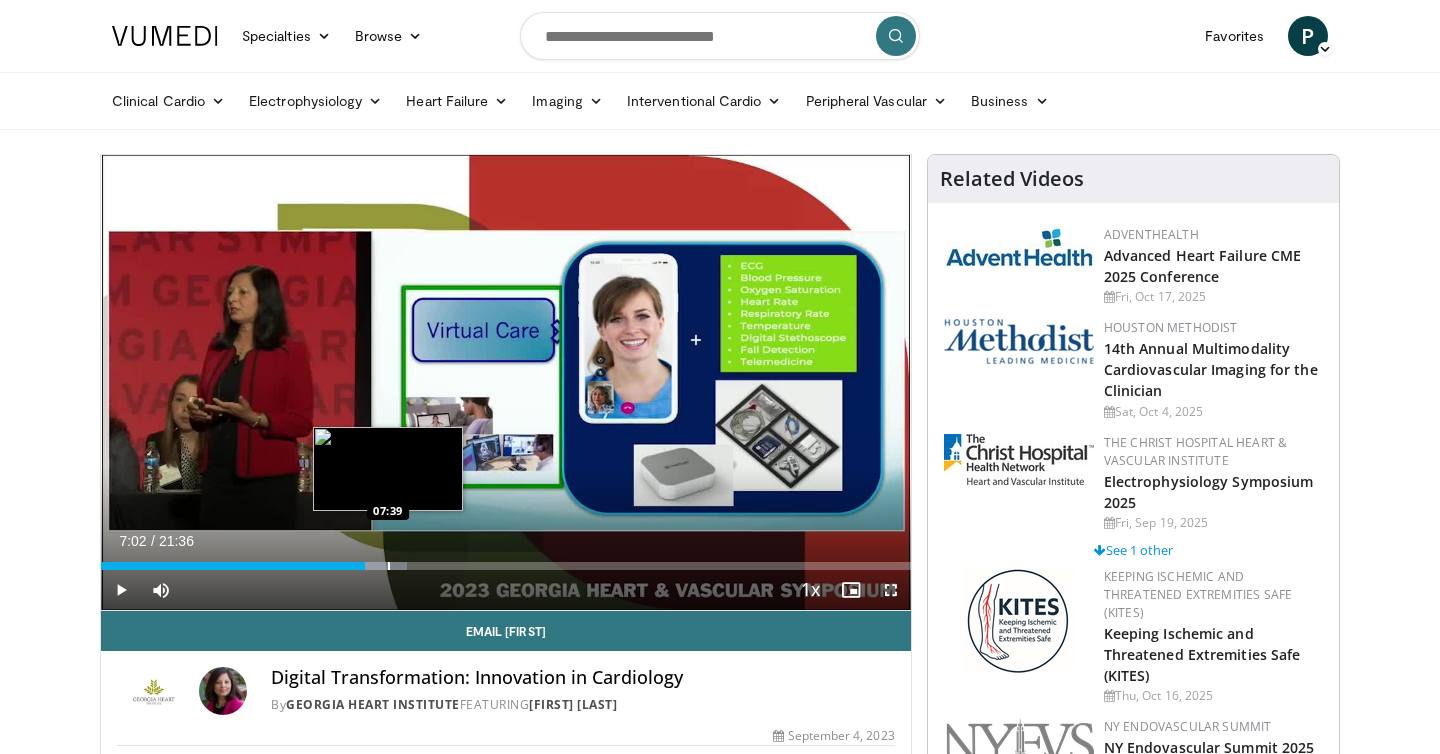 click at bounding box center (389, 566) 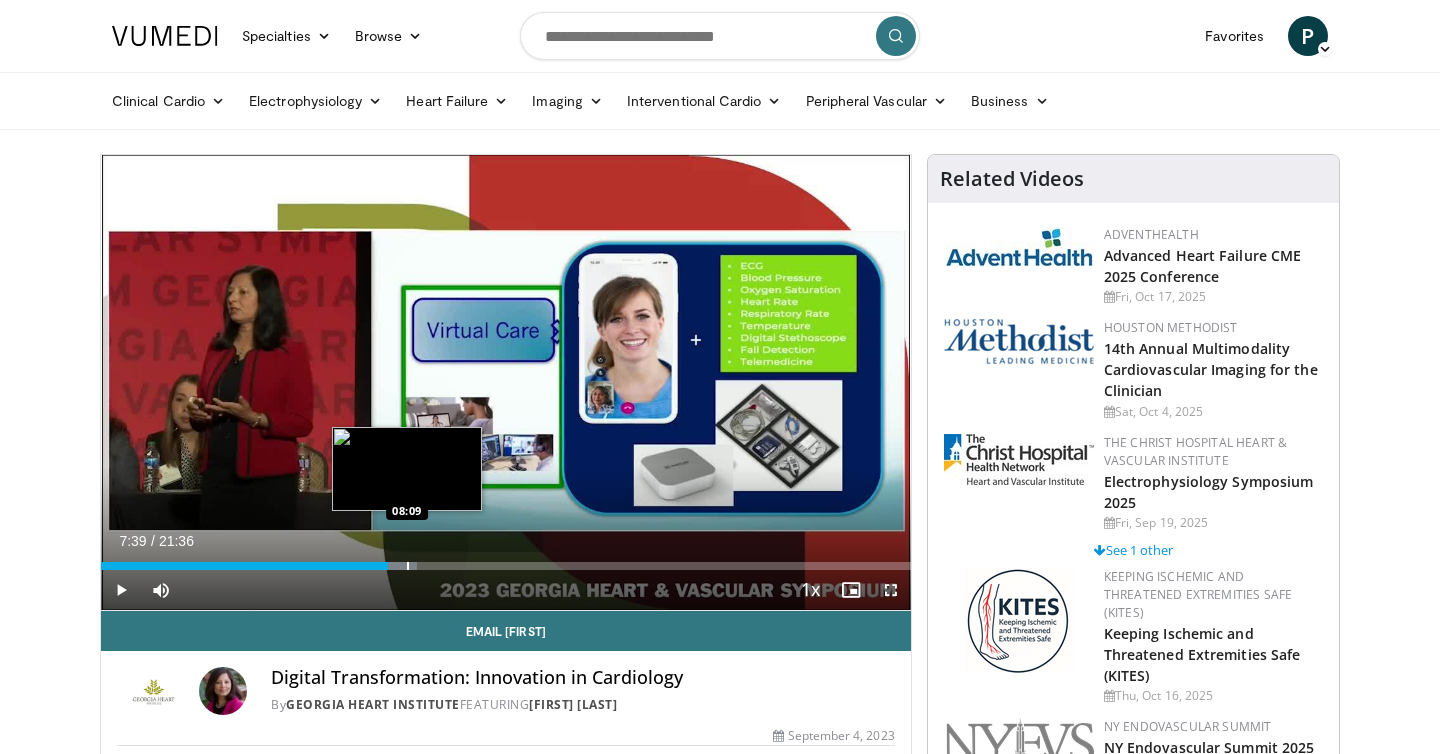 click at bounding box center [408, 566] 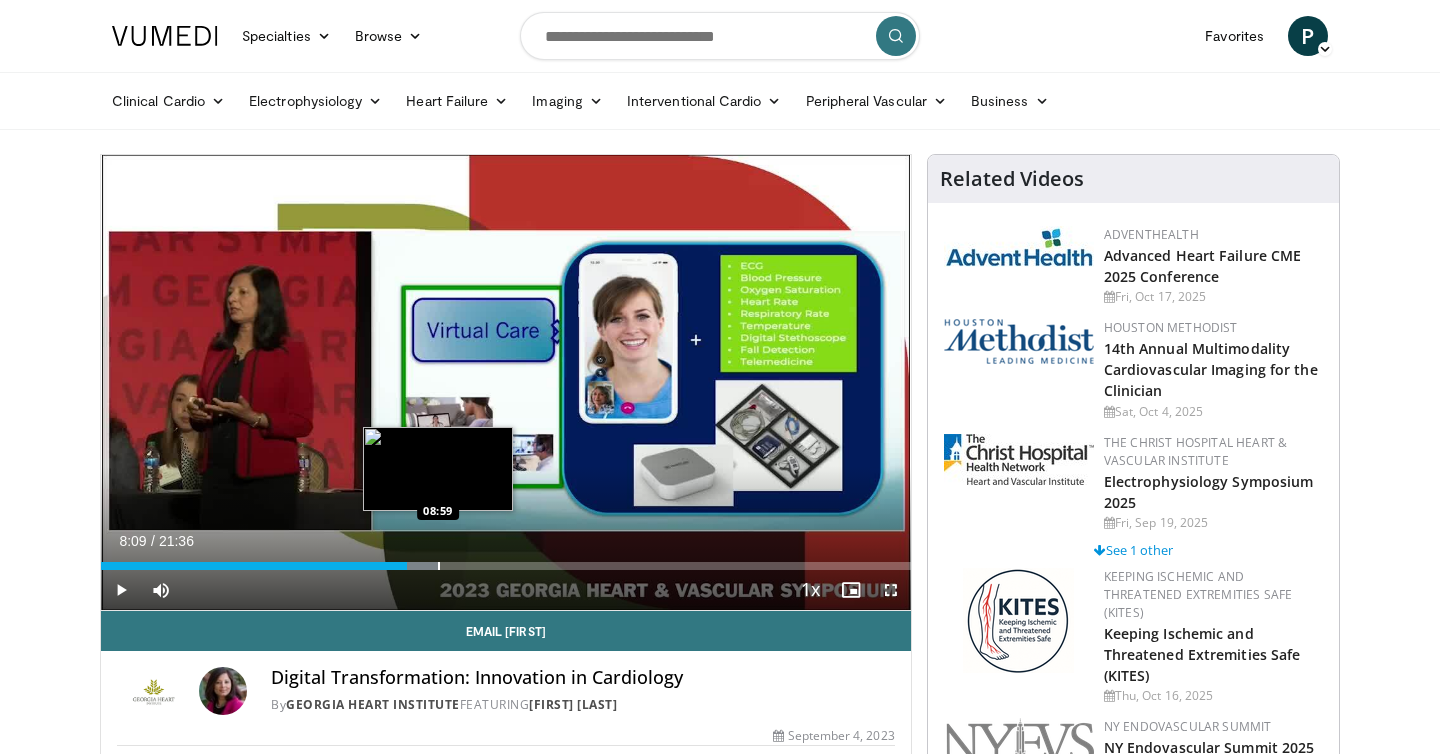 click at bounding box center [439, 566] 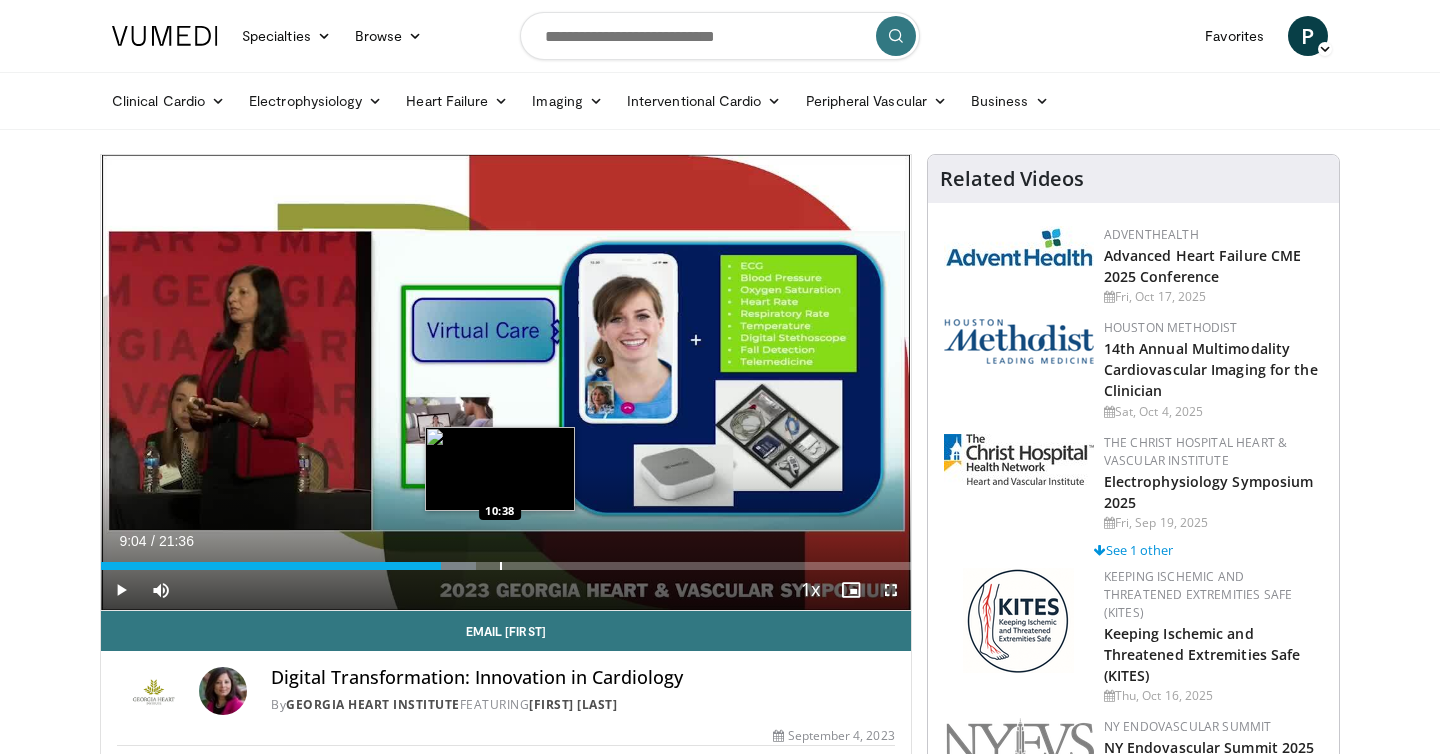 click at bounding box center (501, 566) 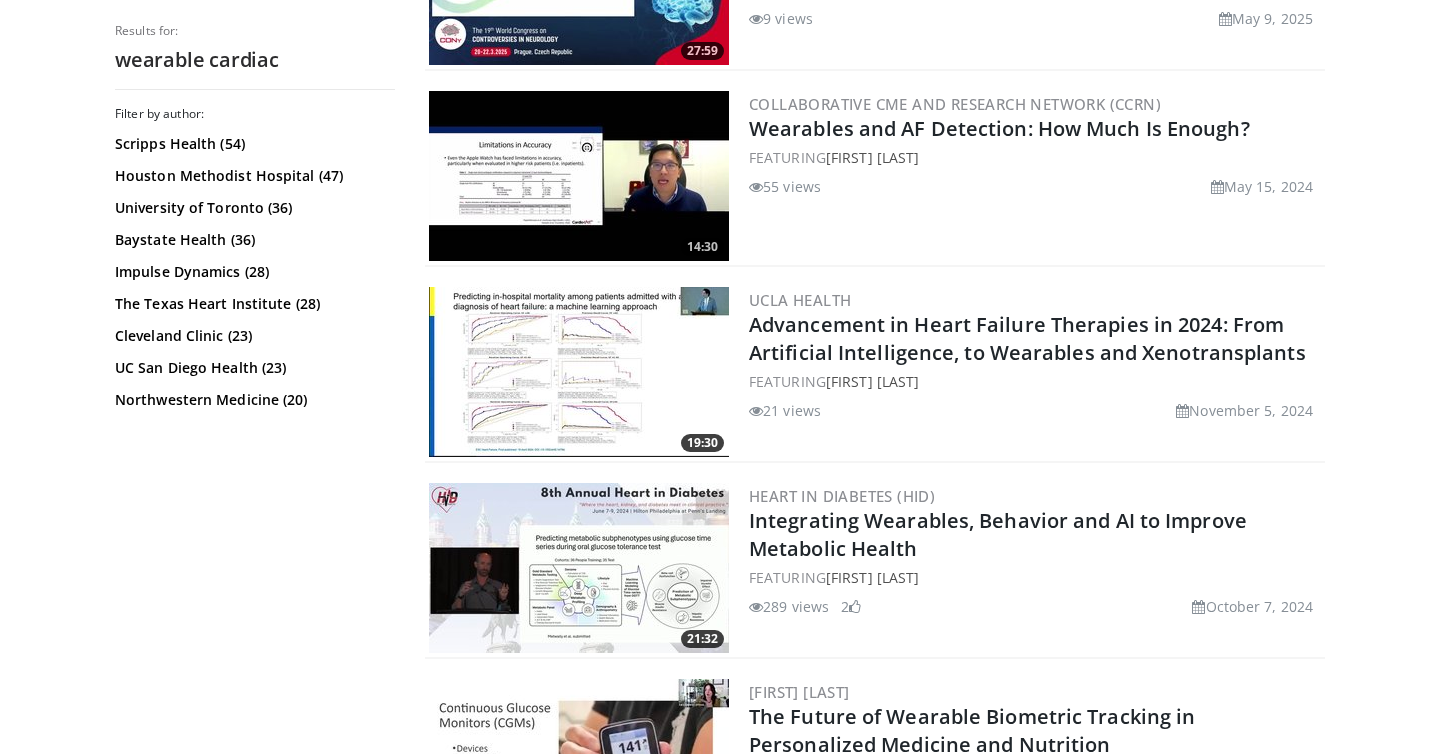 scroll, scrollTop: 2901, scrollLeft: 0, axis: vertical 